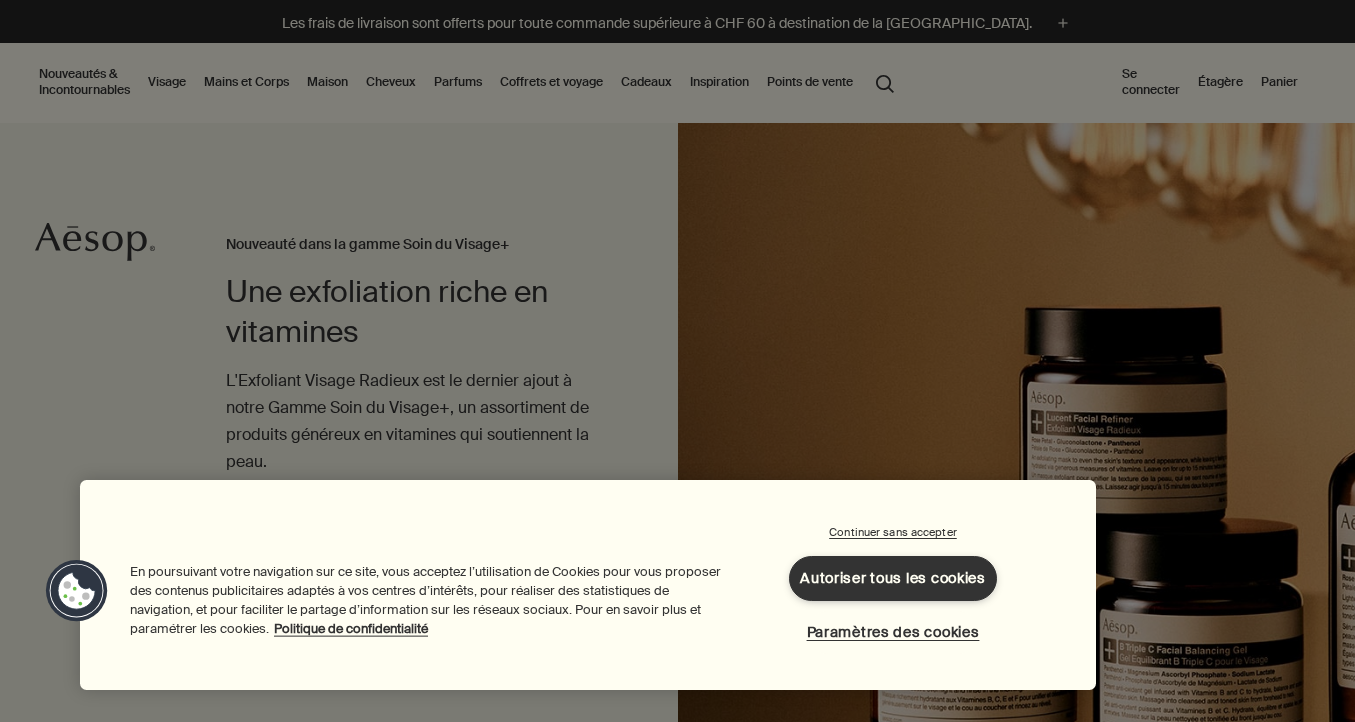 scroll, scrollTop: 0, scrollLeft: 0, axis: both 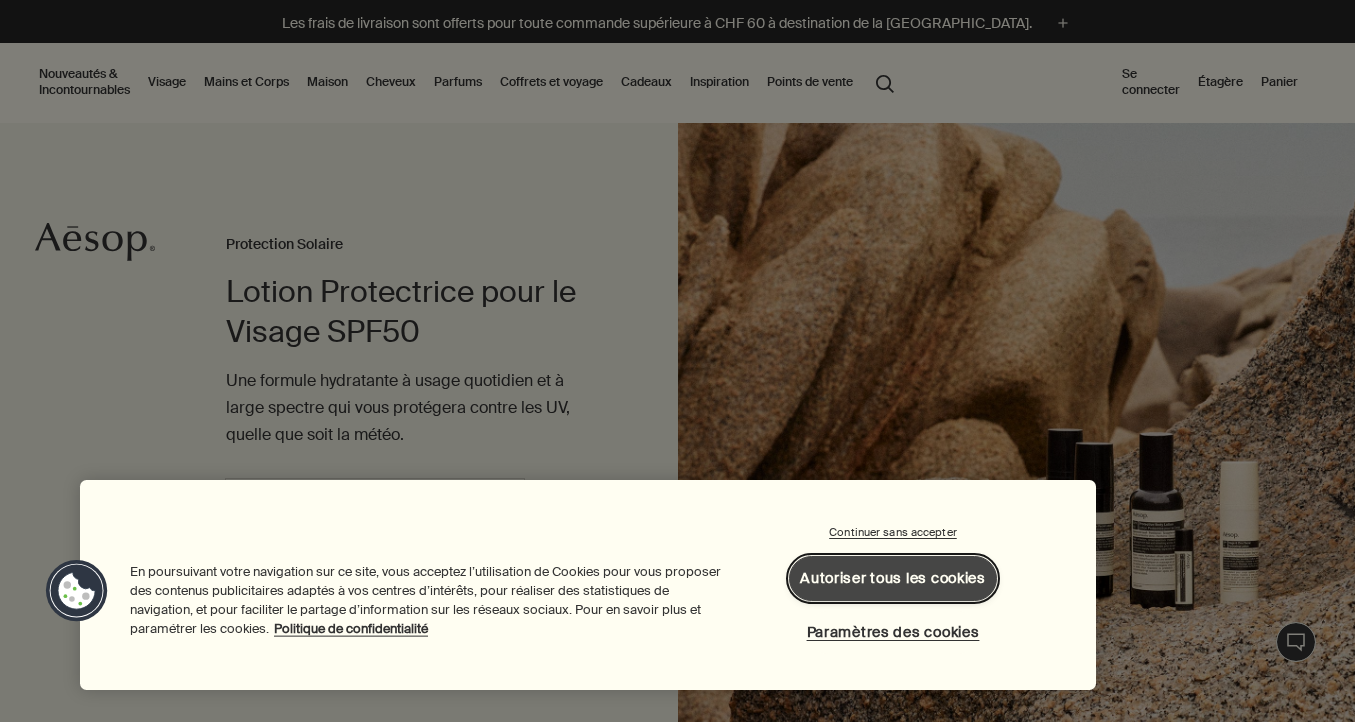 click on "Autoriser tous les cookies" at bounding box center [893, 578] 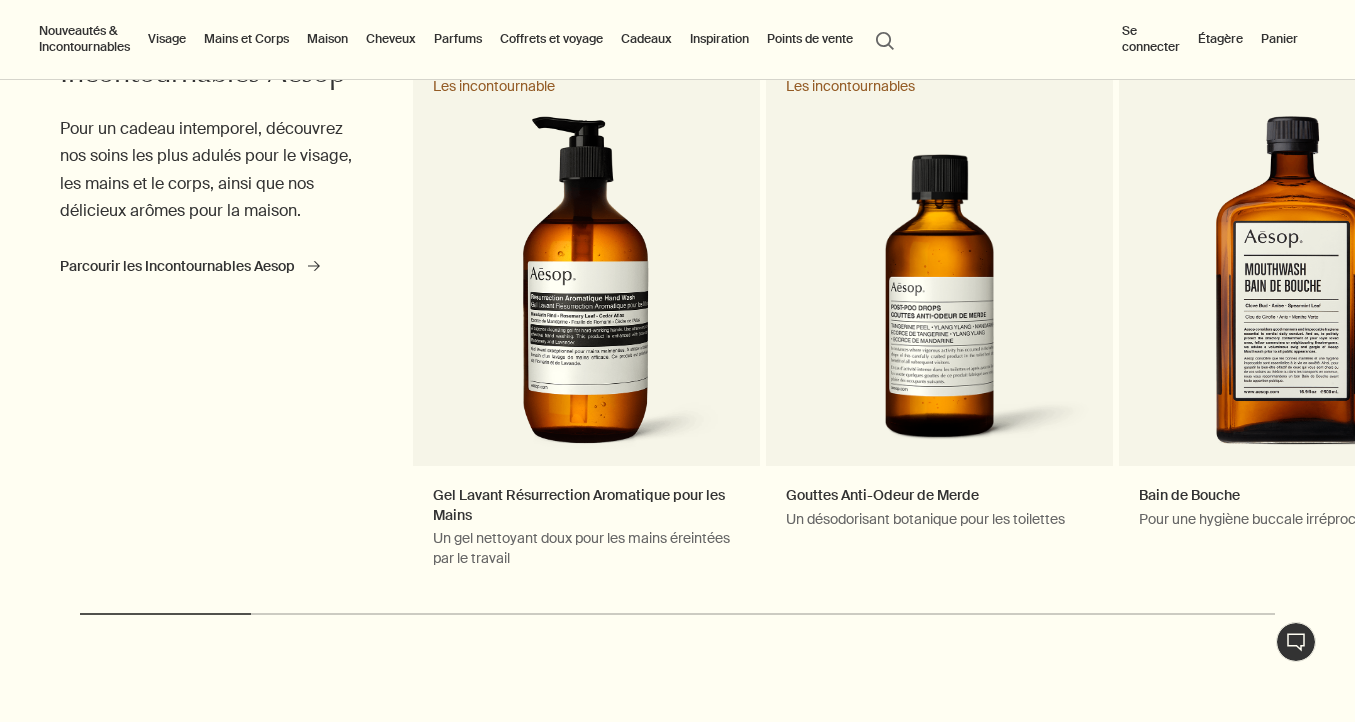 scroll, scrollTop: 960, scrollLeft: 0, axis: vertical 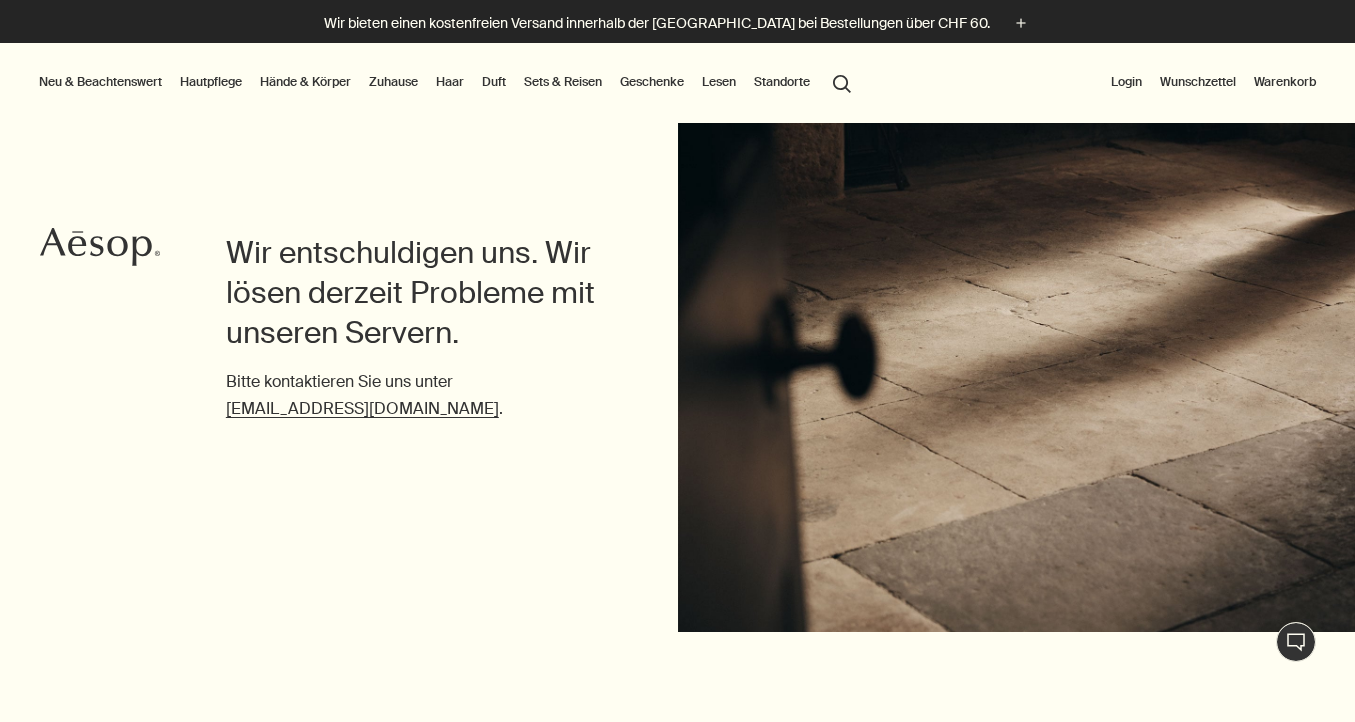 click on "Login" at bounding box center [1126, 82] 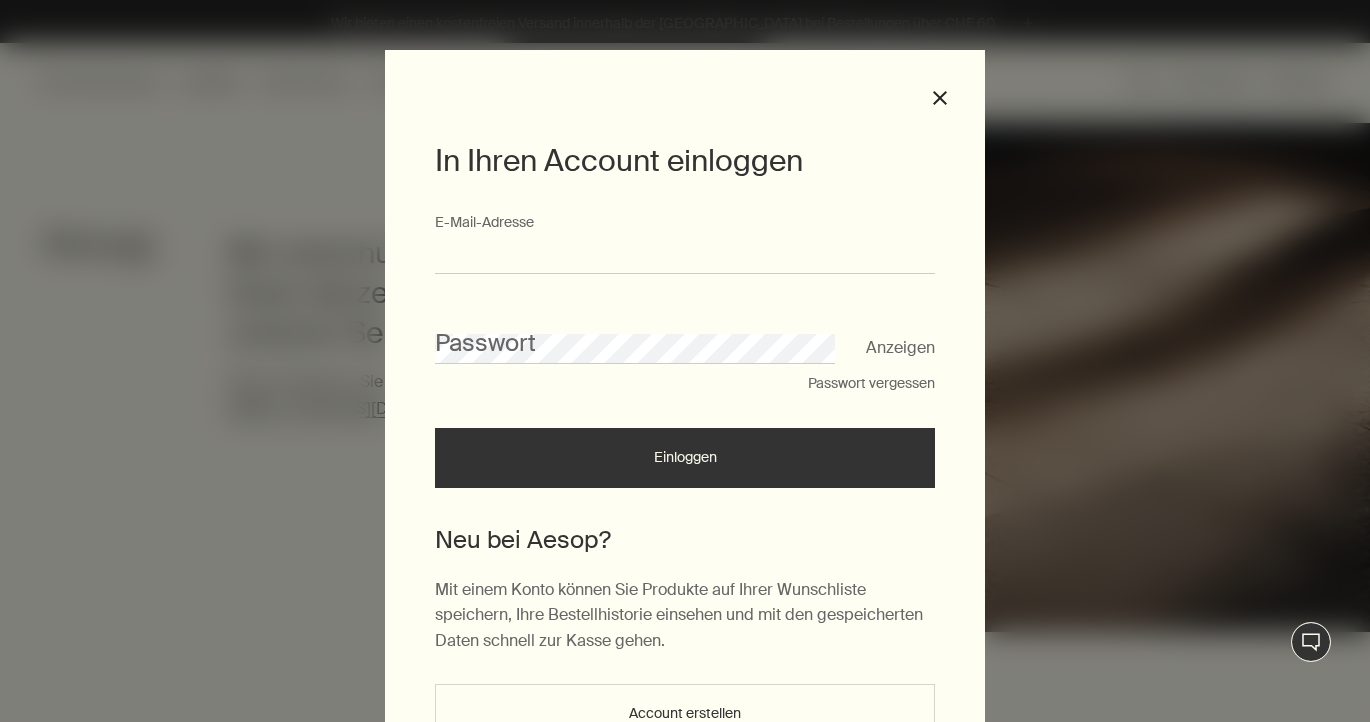 type on "**********" 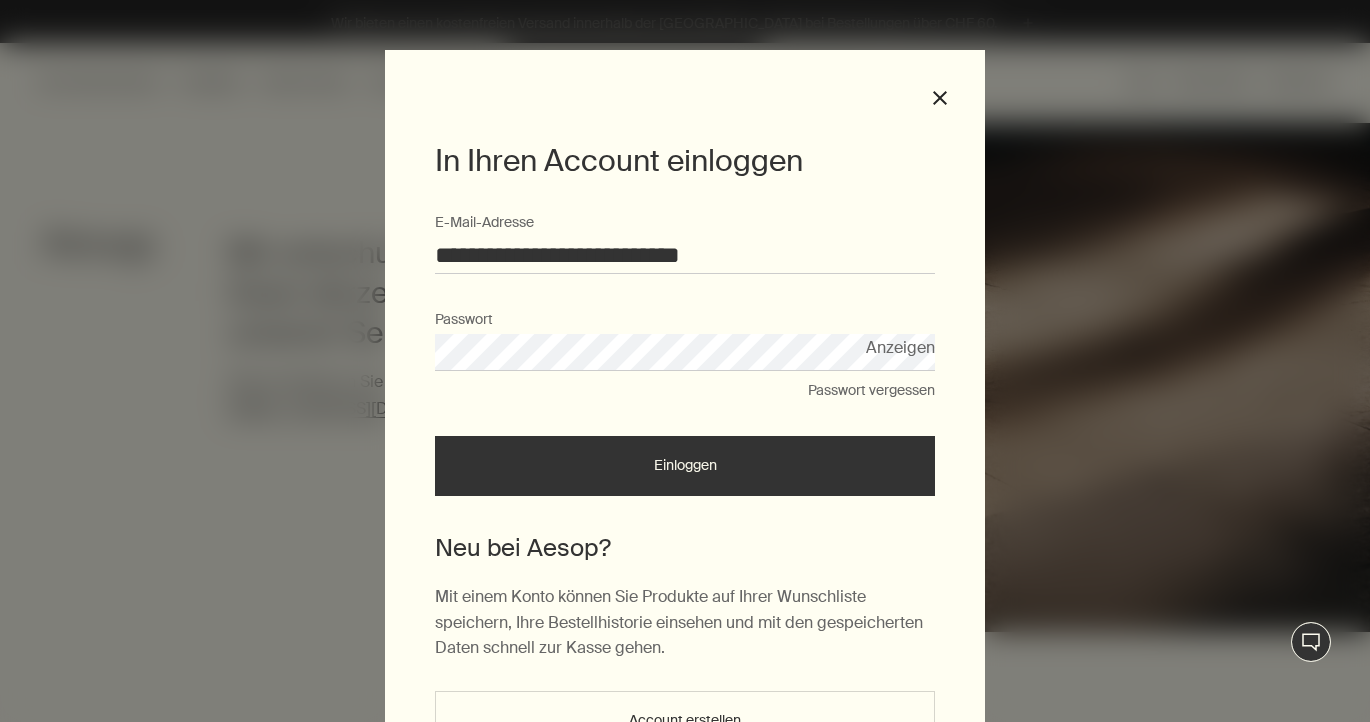 click on "Einloggen" at bounding box center [685, 466] 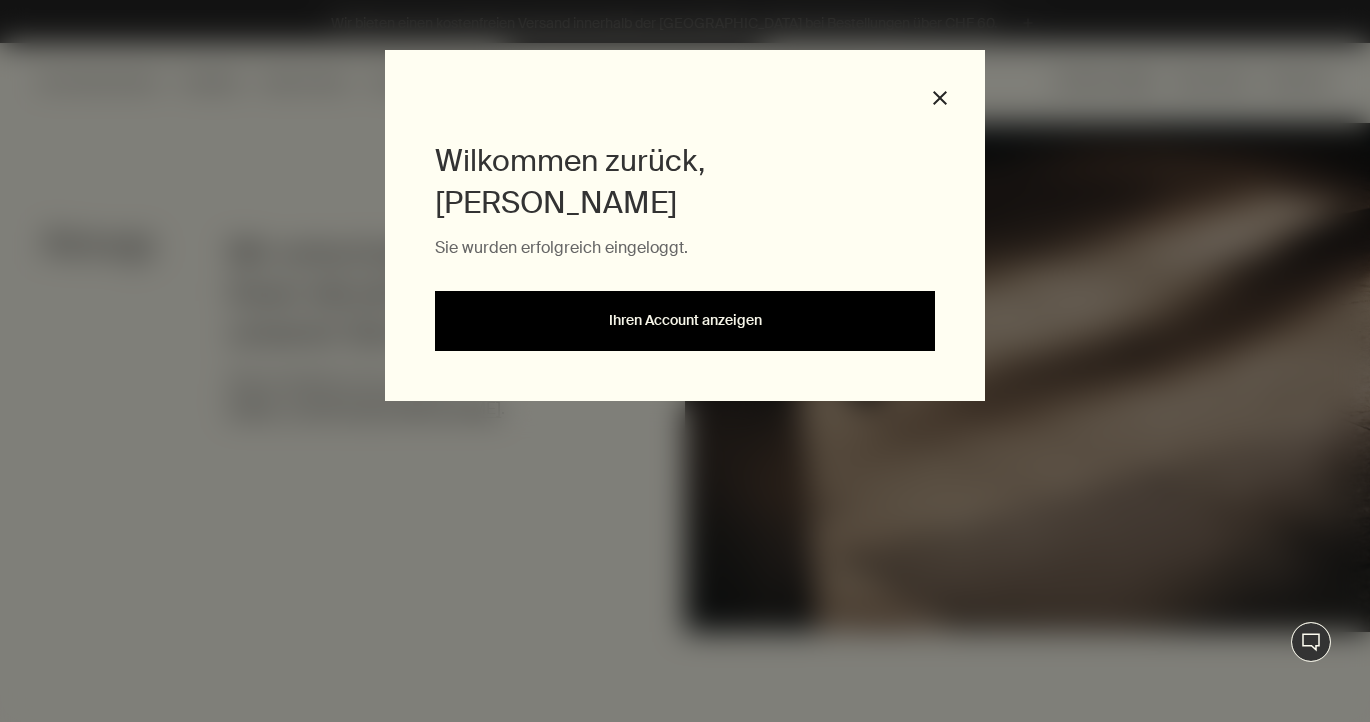 click on "Ihren Account anzeigen" at bounding box center (685, 321) 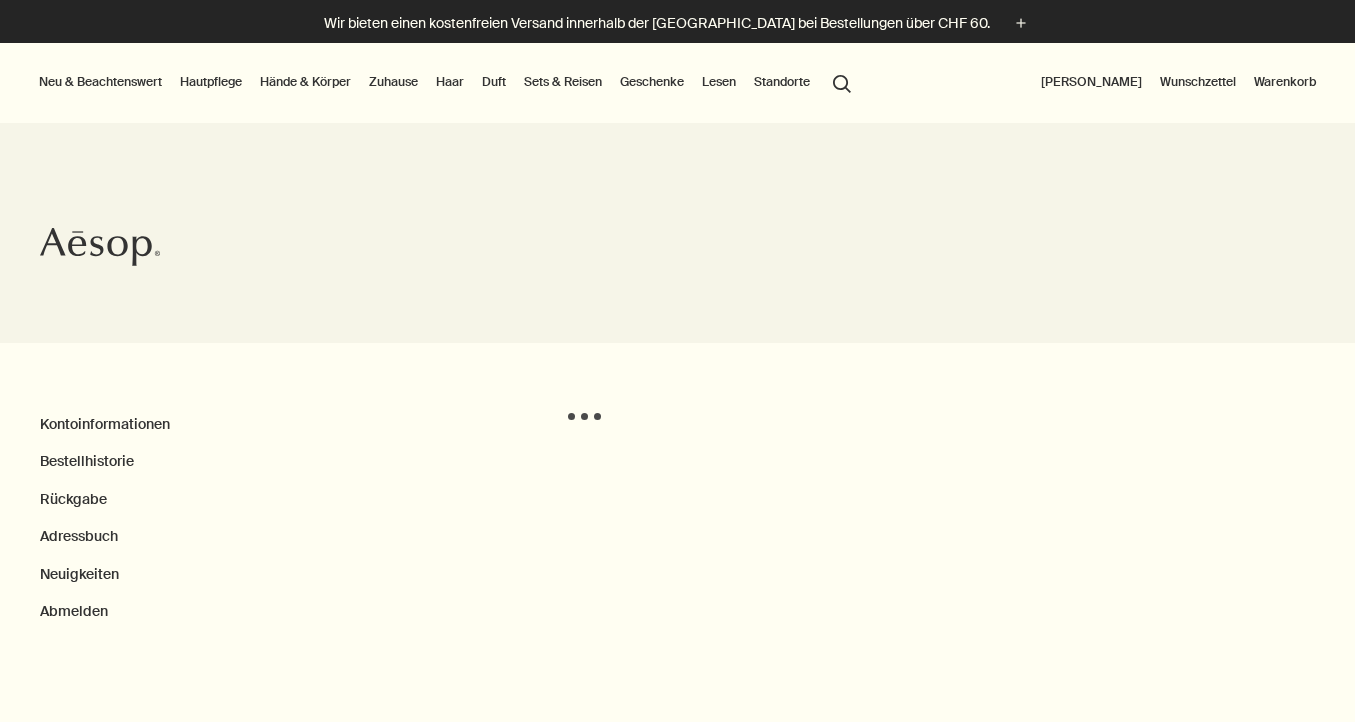 scroll, scrollTop: 0, scrollLeft: 0, axis: both 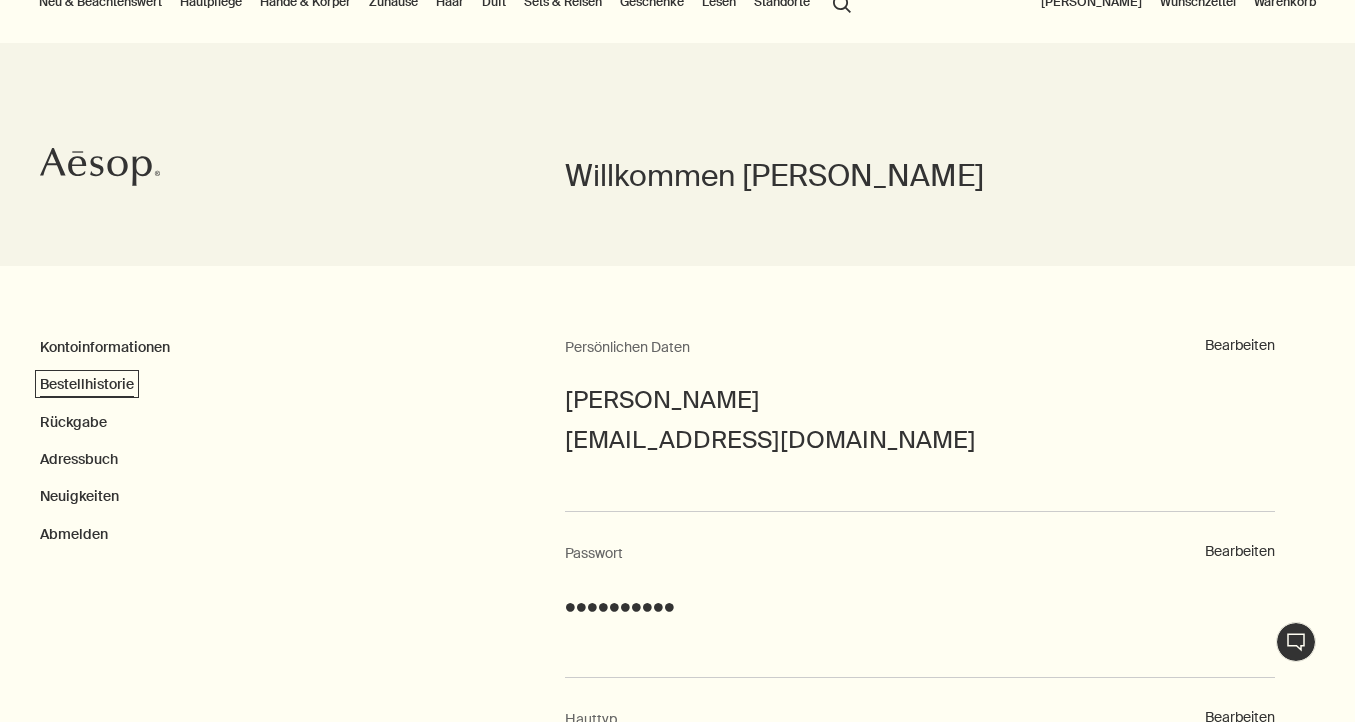 click on "Bestellhistorie" at bounding box center (87, 384) 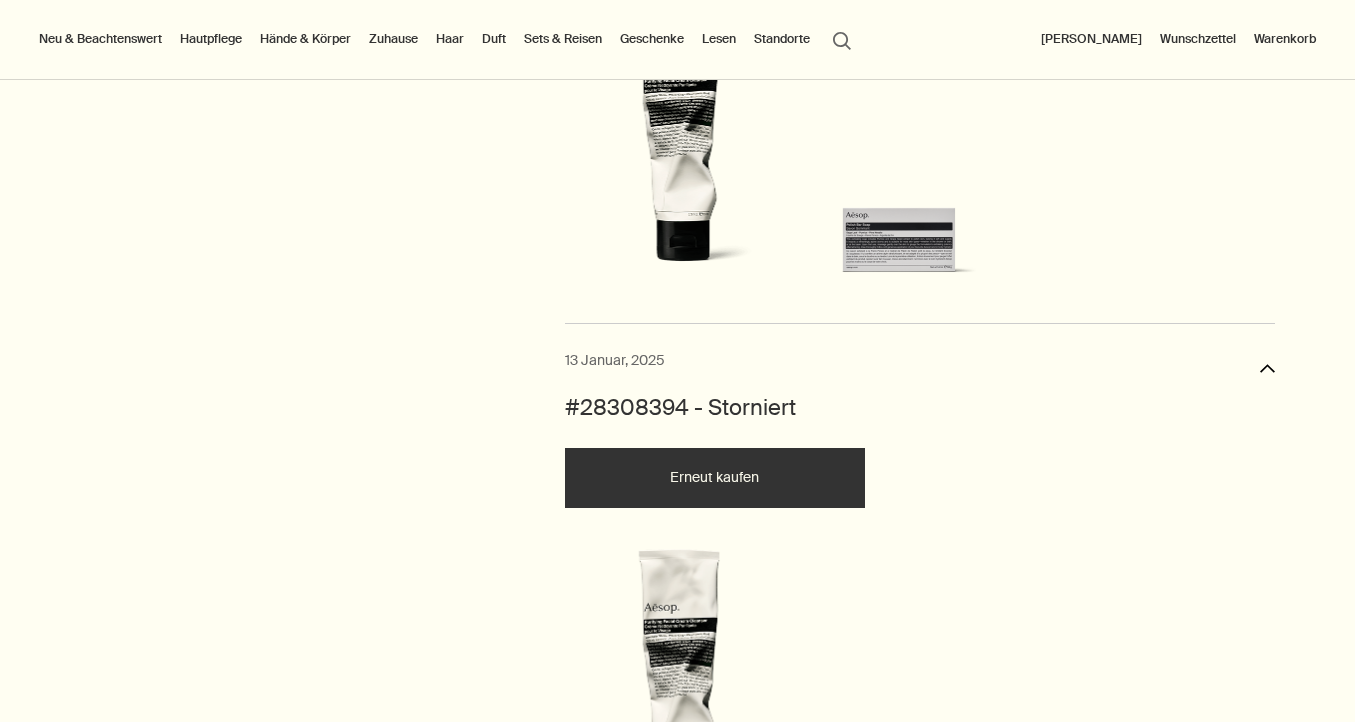 scroll, scrollTop: 800, scrollLeft: 0, axis: vertical 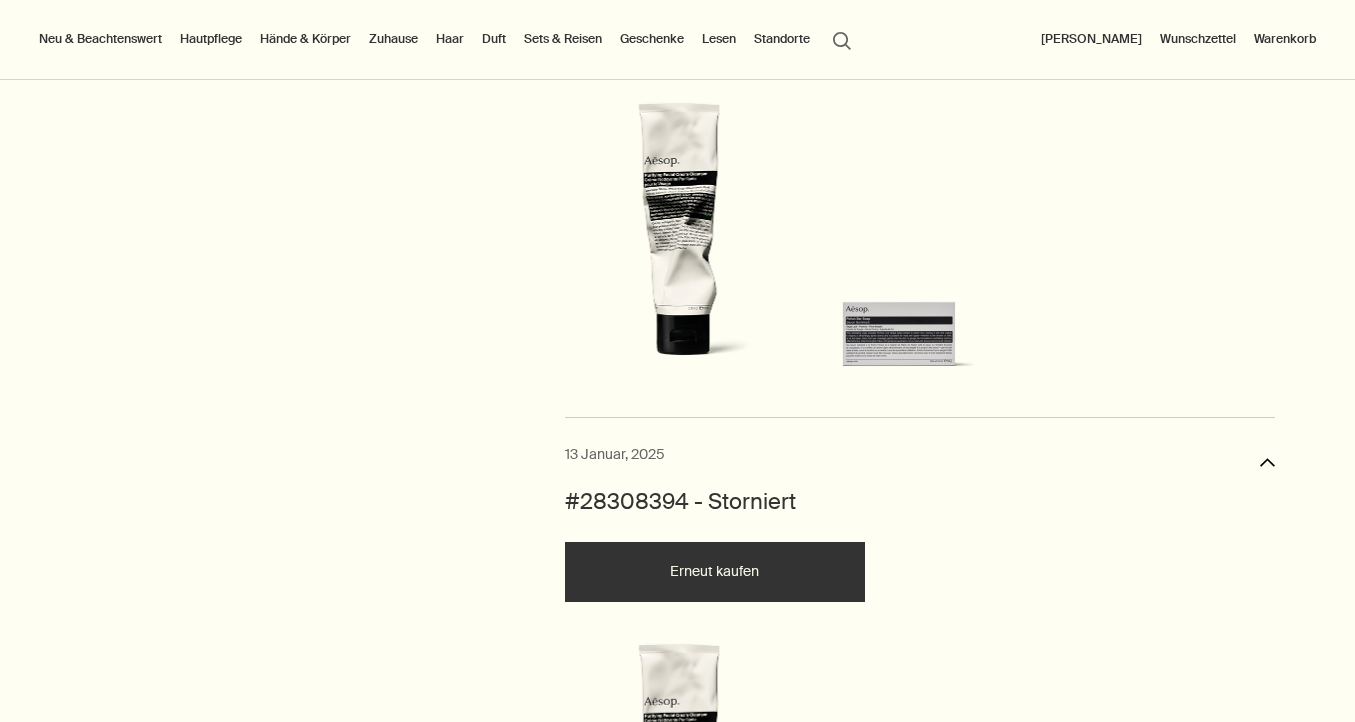 click on "Erneut kaufen" at bounding box center [715, 31] 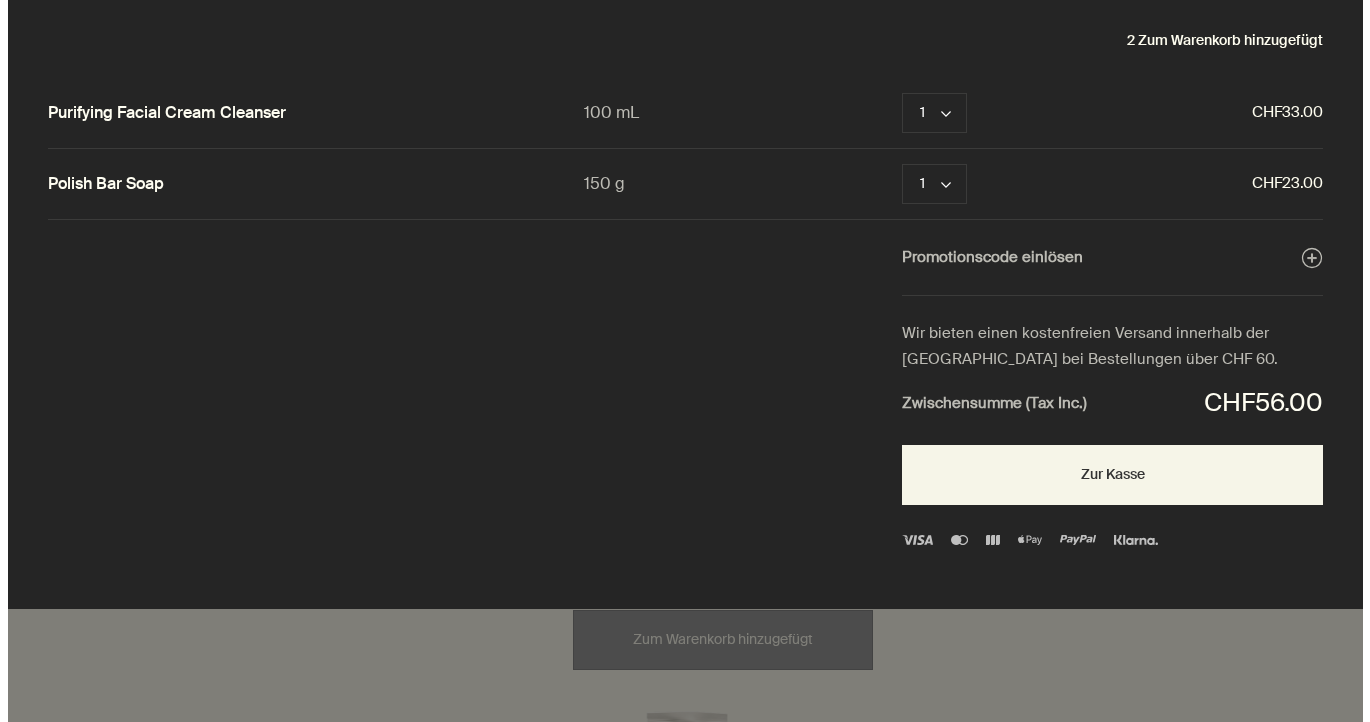 scroll, scrollTop: 0, scrollLeft: 0, axis: both 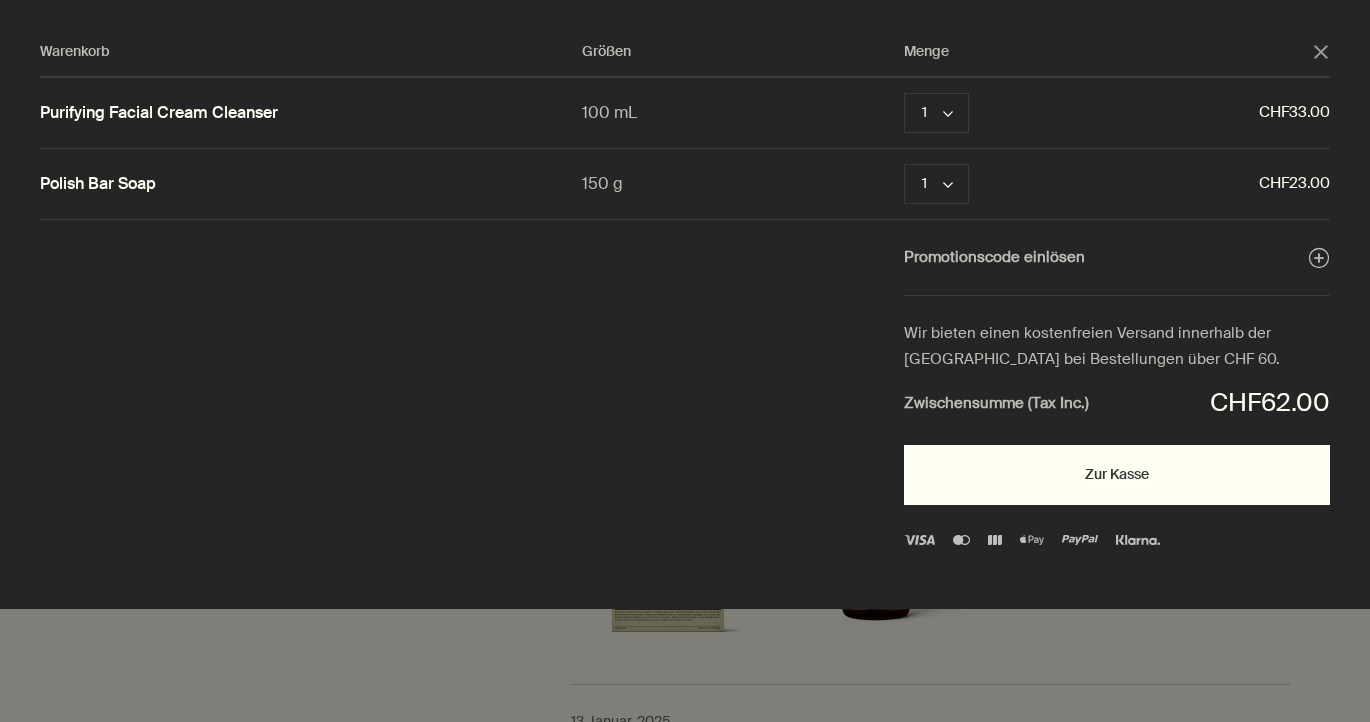 click on "Zur Kasse" at bounding box center [1117, 475] 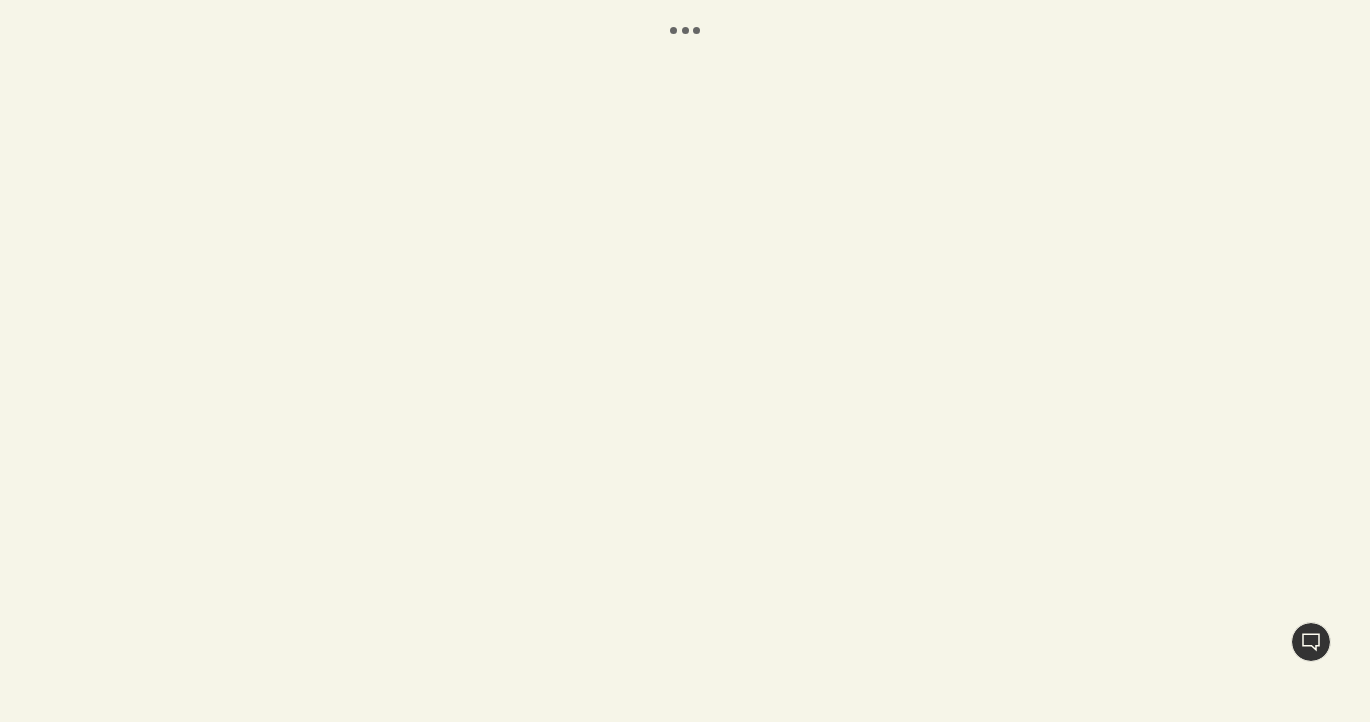 scroll, scrollTop: 0, scrollLeft: 0, axis: both 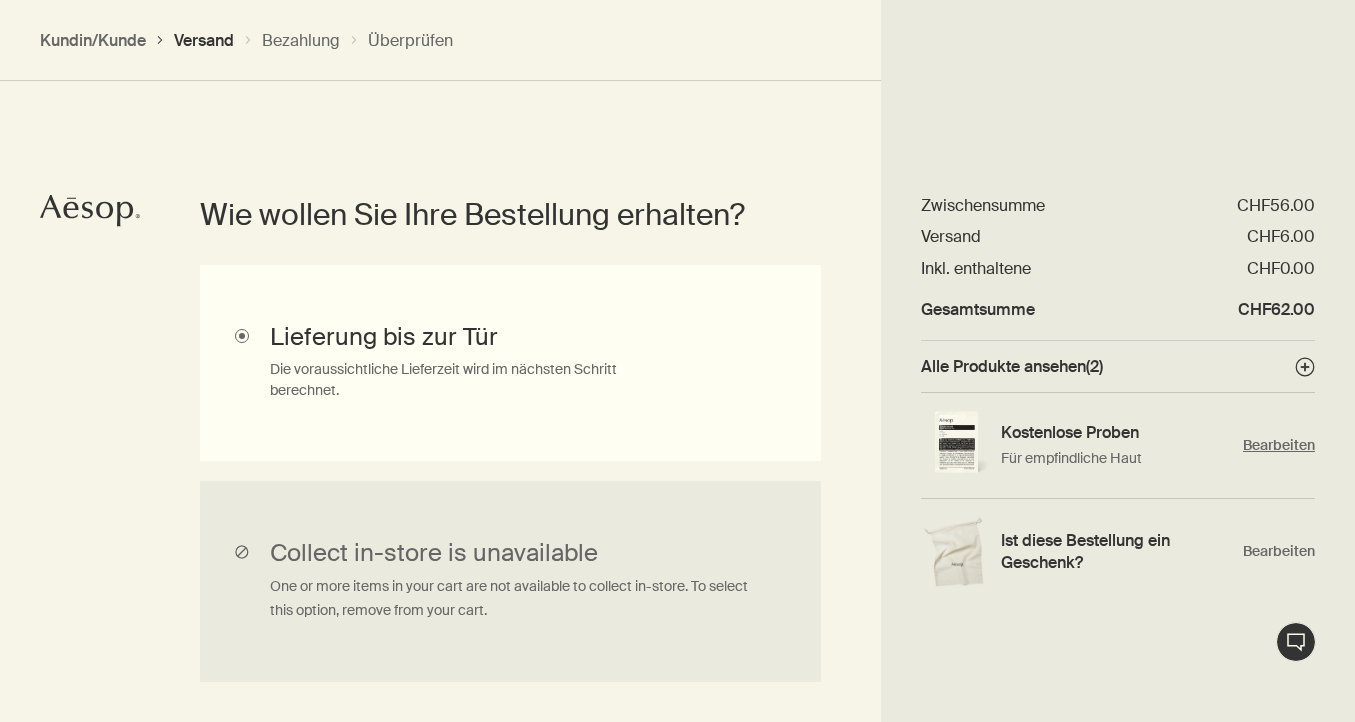 click on "Bearbeiten" at bounding box center (1279, 445) 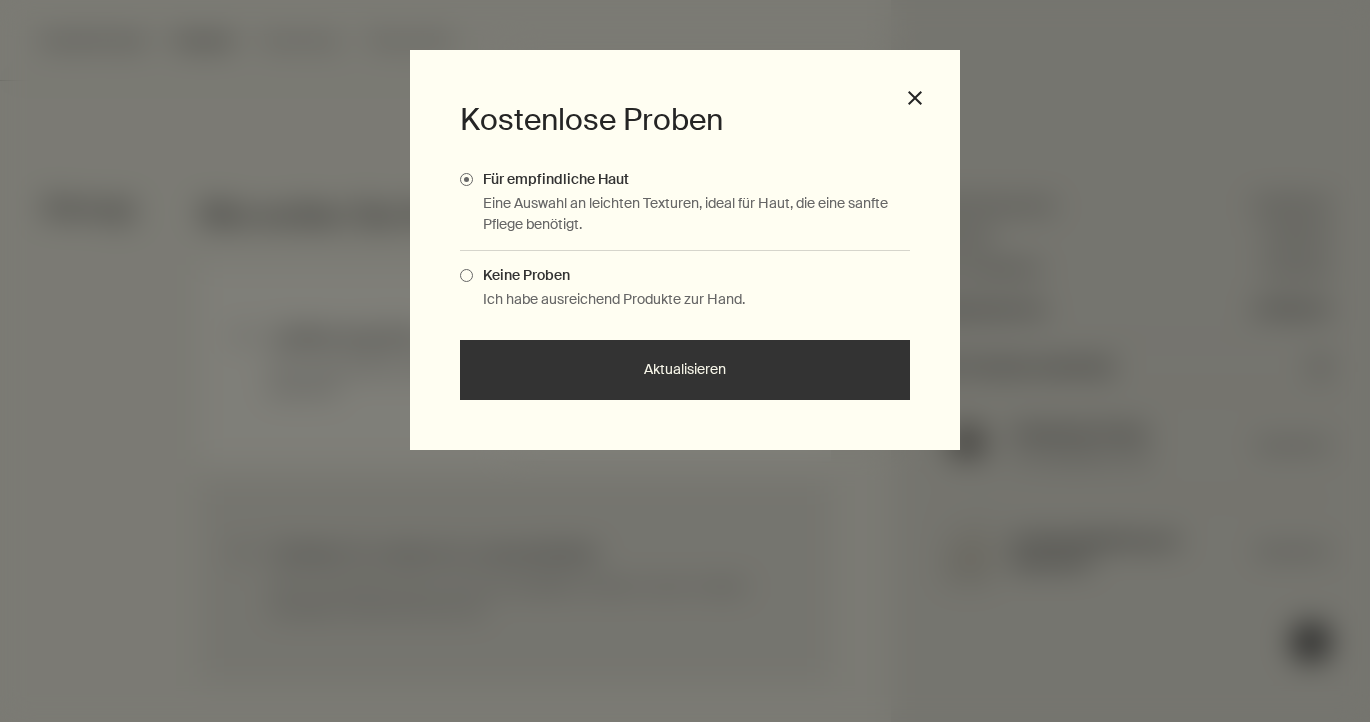 click on "Ich habe ausreichend Produkte zur Hand." at bounding box center (696, 299) 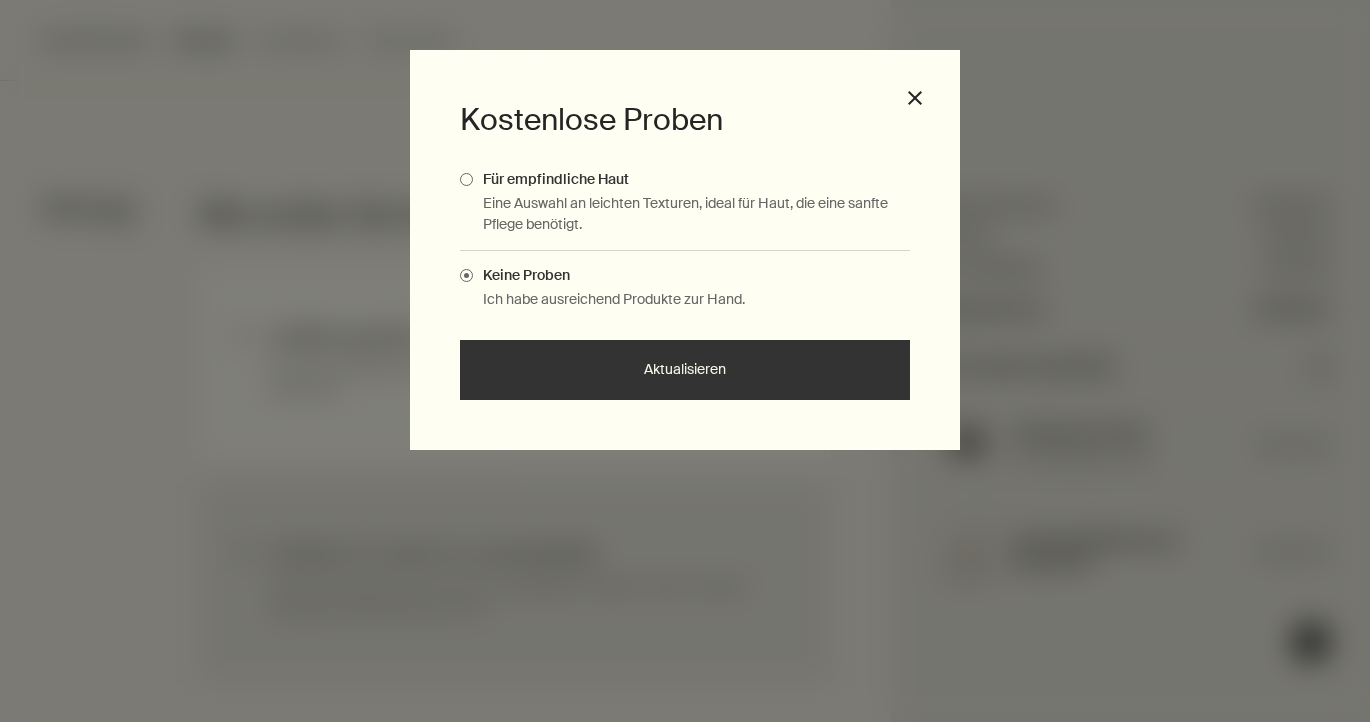 click on "Aktualisieren" at bounding box center (685, 370) 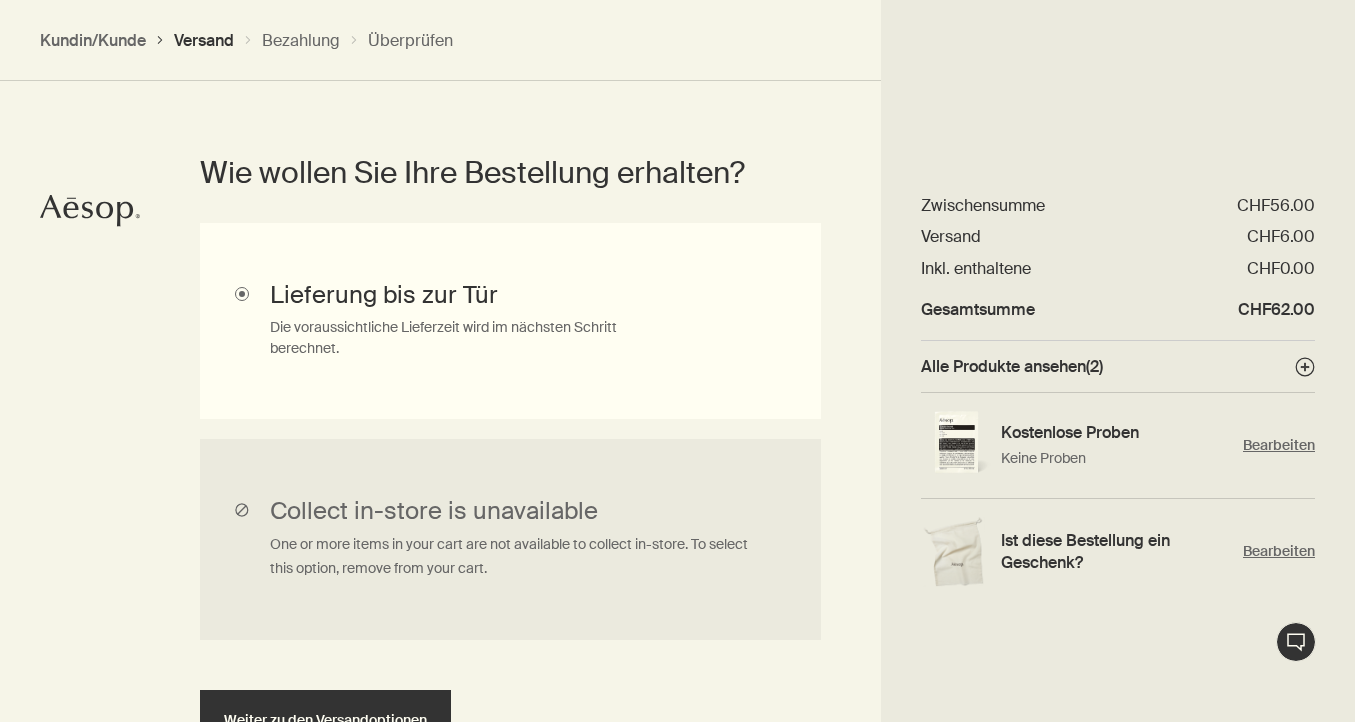 scroll, scrollTop: 528, scrollLeft: 0, axis: vertical 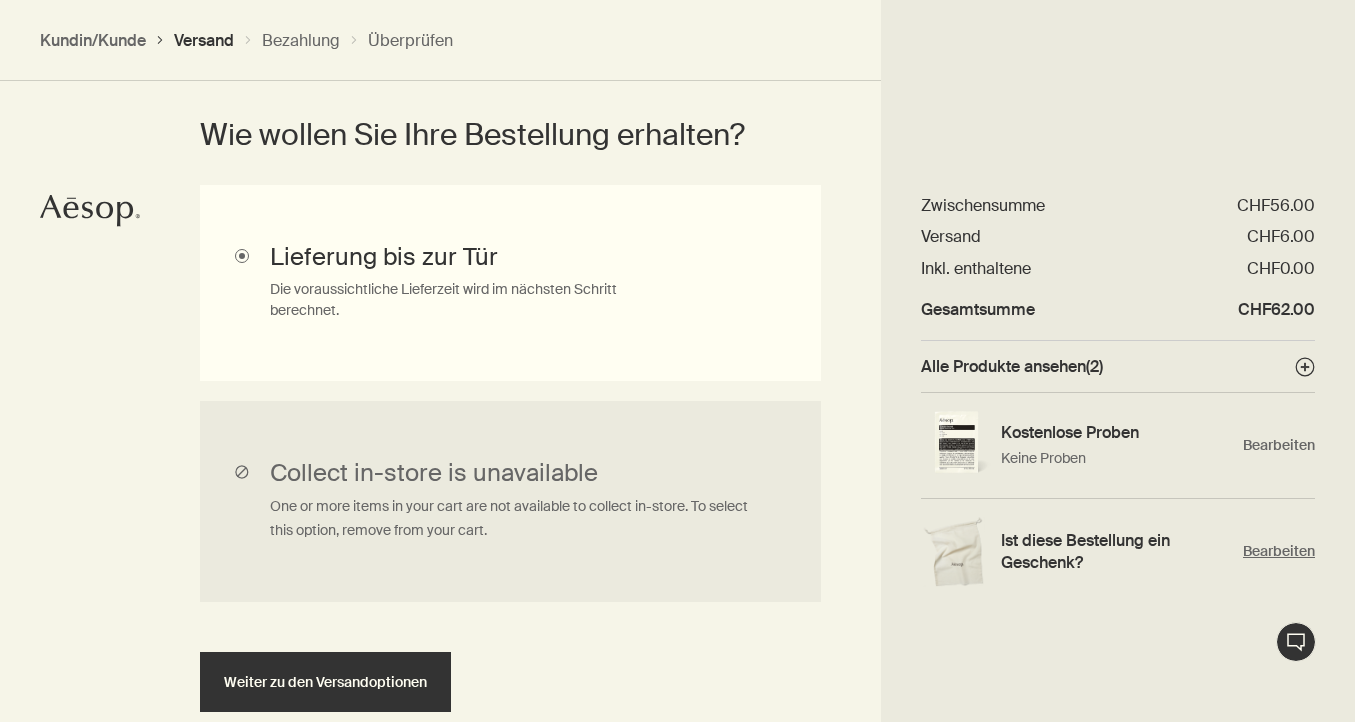 click on "Bearbeiten" at bounding box center [1279, 551] 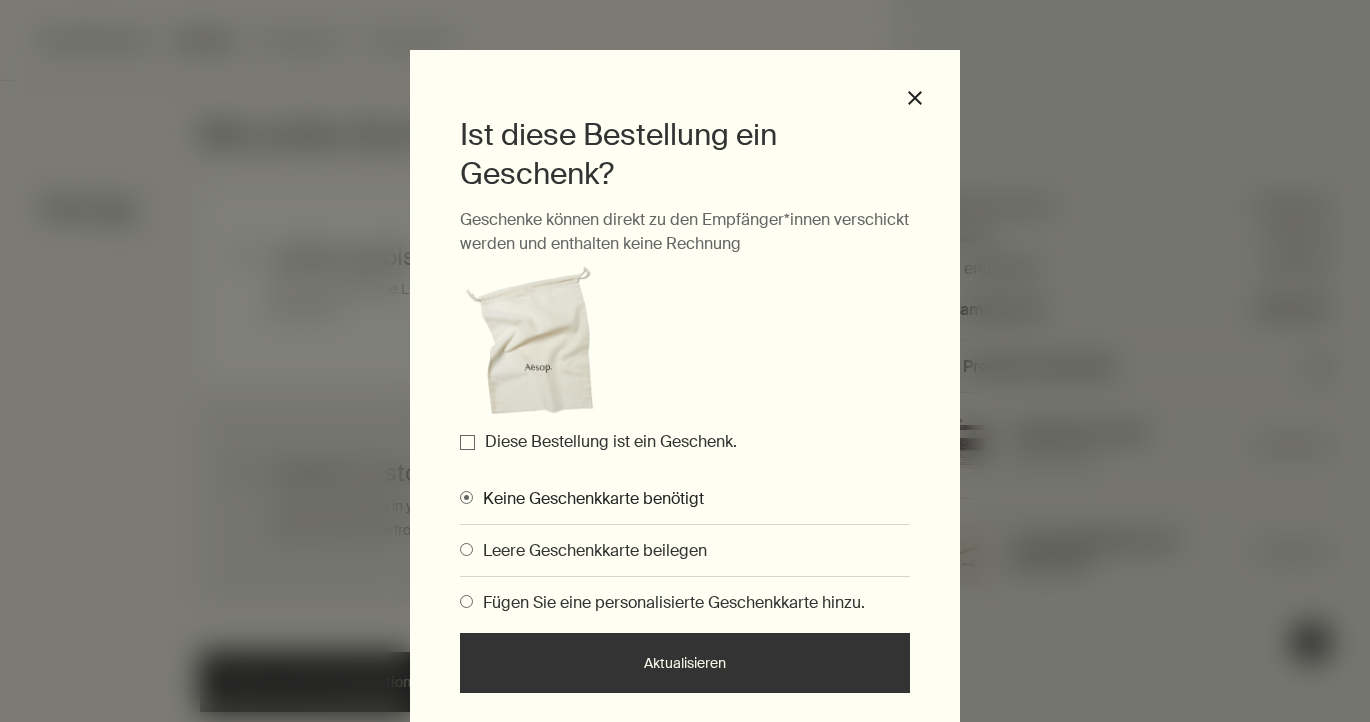 click on "Aktualisieren" at bounding box center [685, 663] 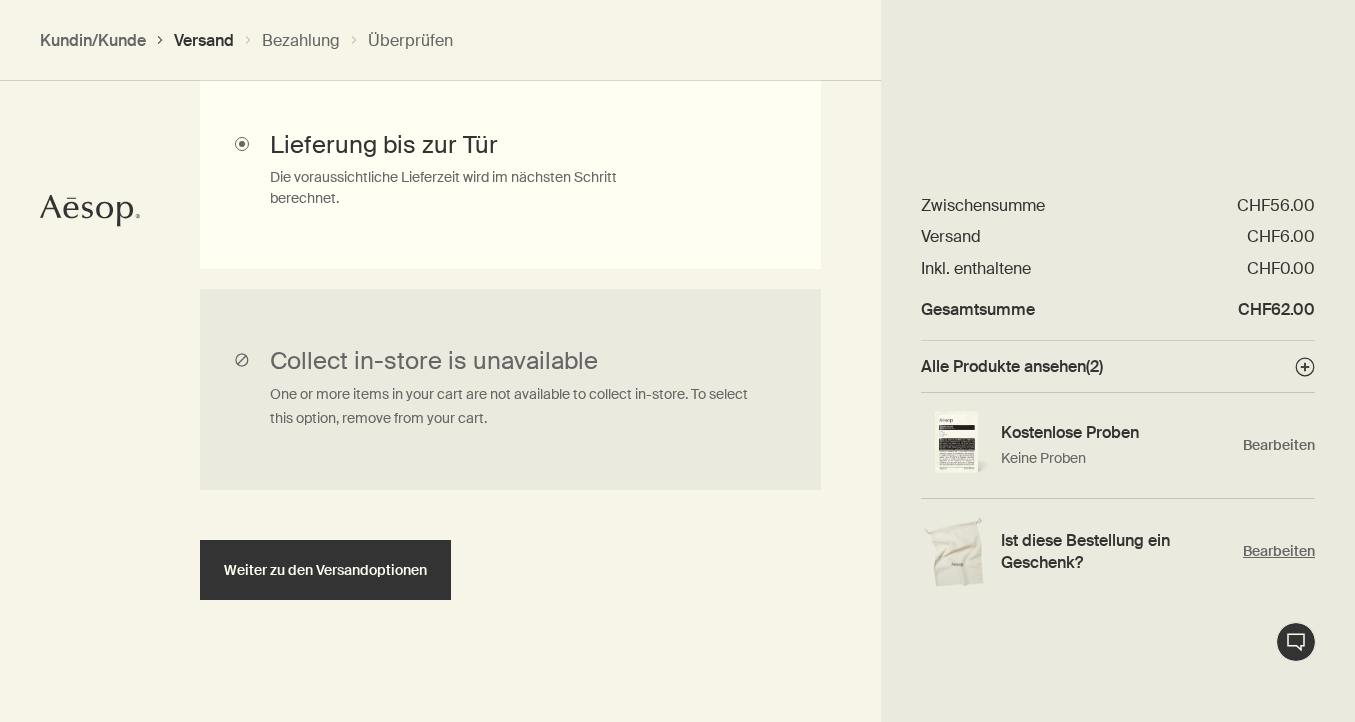 scroll, scrollTop: 651, scrollLeft: 0, axis: vertical 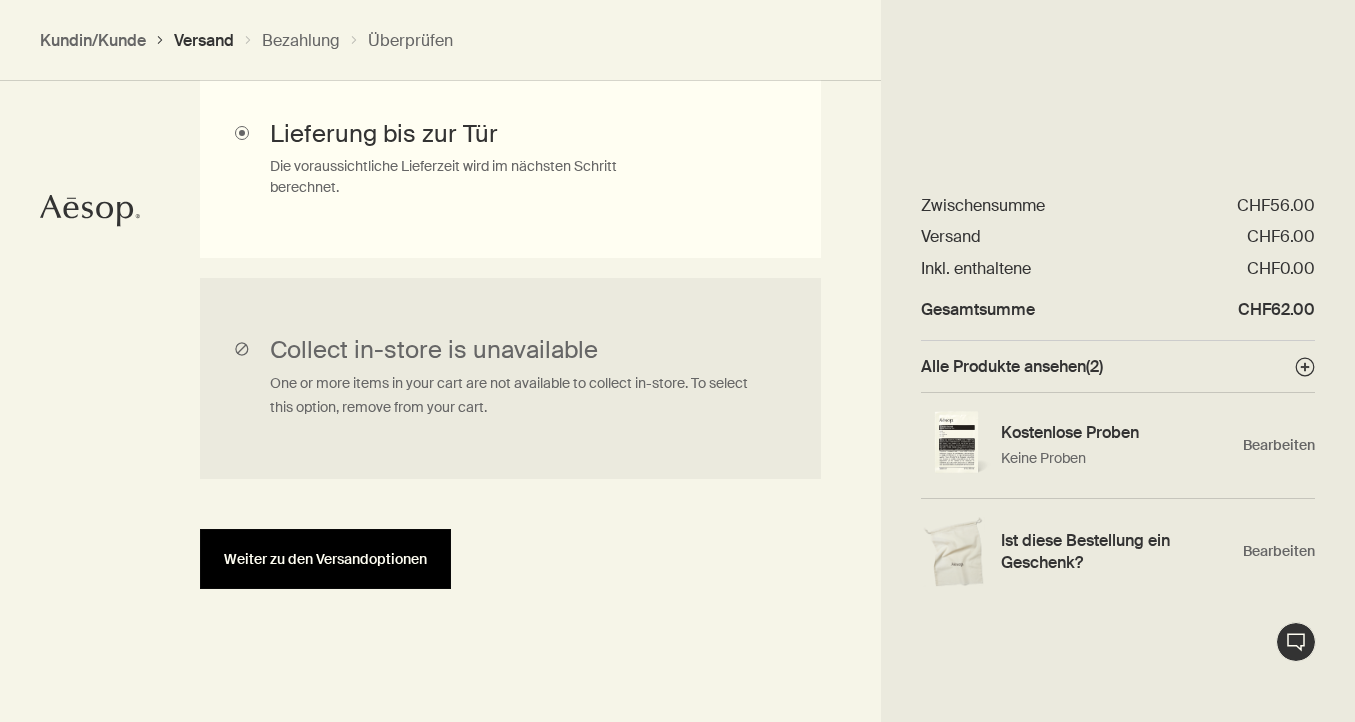 click on "Weiter zu den Versandoptionen" at bounding box center [325, 559] 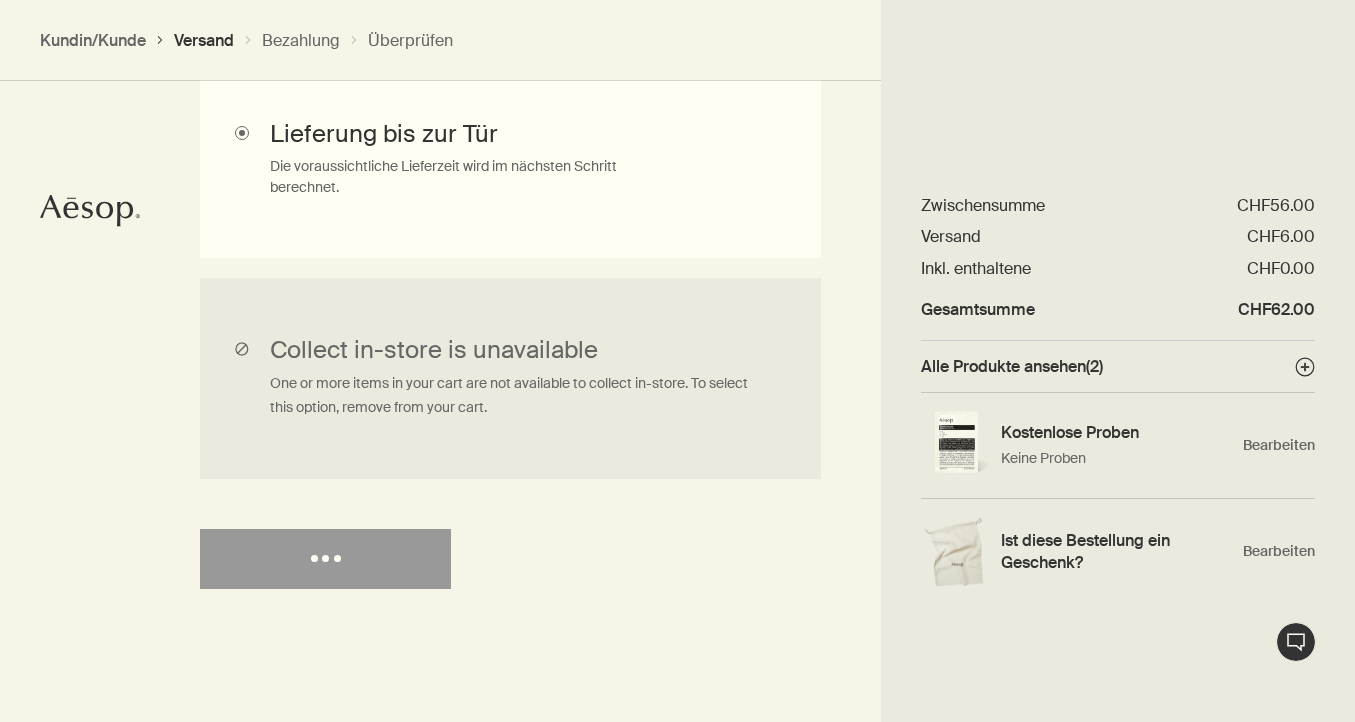 select on "CH" 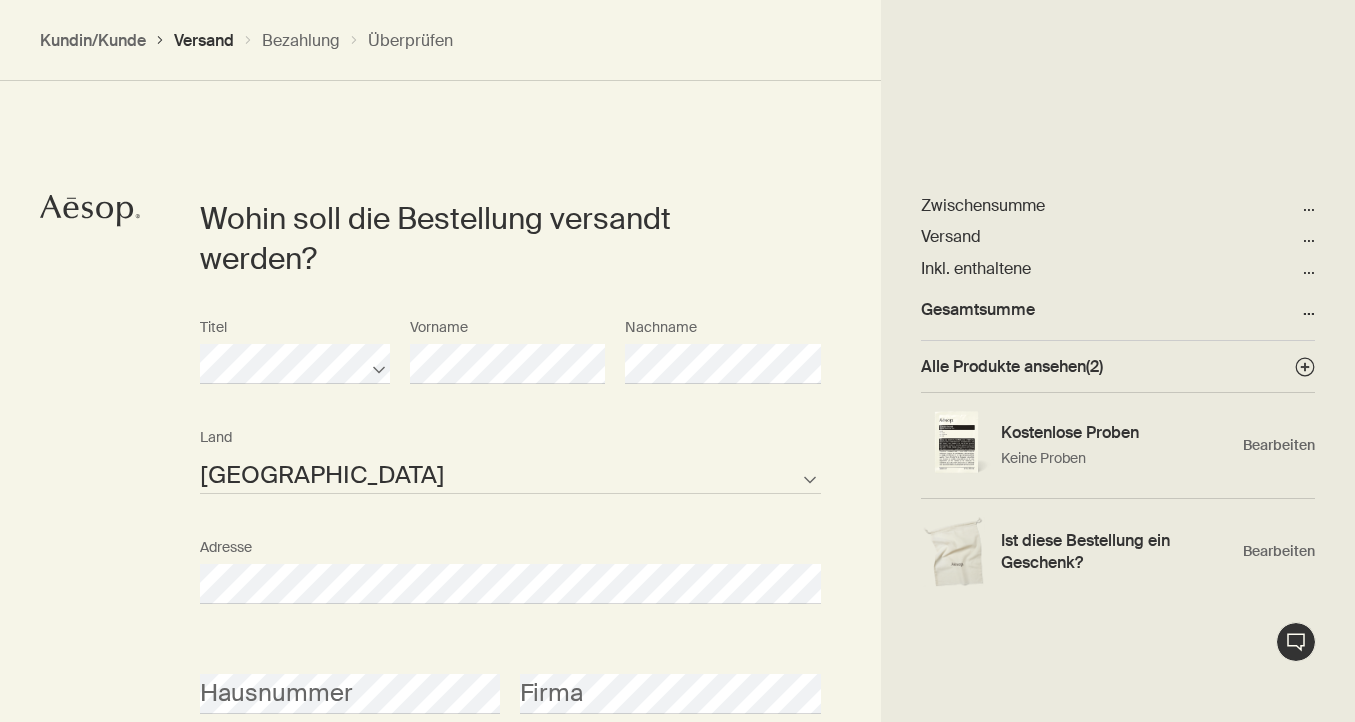 scroll, scrollTop: 865, scrollLeft: 0, axis: vertical 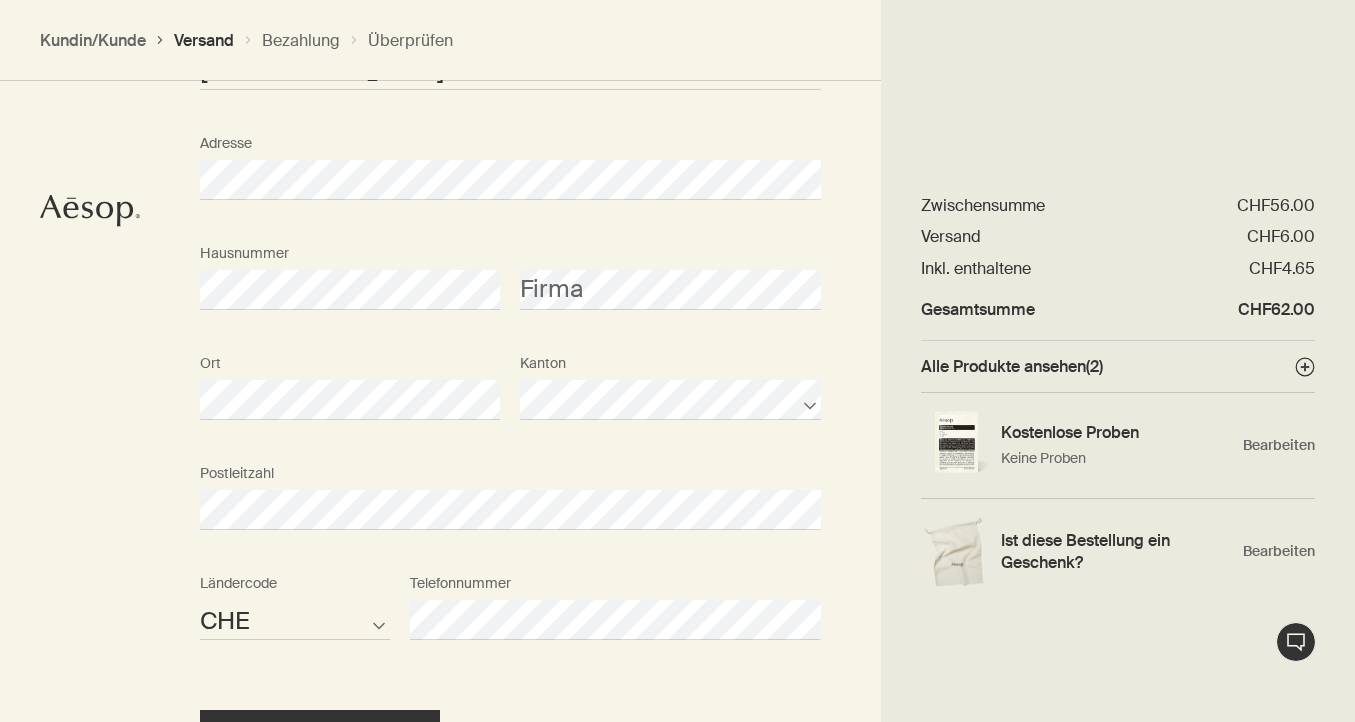 click on "Wohin soll die Bestellung versandt werden? Titel Vorname Nachname Liechtenstein Schweiz Land nicht vorhanden Land Adresse Hausnummer Firma Ort Kanton Postleitzahl AFG ALB DZA ASM AND AGO AIA ATA ATG ARG ARM ABW AUS AUT AZE BHS BHR BGD BRB BLR BEL BLZ BEN BMU BTN BOL BIH BWA BRA IOT VGB BRN BGR BFA BDI KHM CMR CAN CPV CYM CAF TCD CHL CHN CXR CCK COL COM COK CRI HRV CUB CUW CYP CZE COD DNK DJI DMA DOM TLS ECU EGY SLV GNQ ERI EST ETH FLK FRO FJI FIN FRA PYF GAB GMB GEO DEU GHA GIB GRC GRL GRD GUM GTM GGY GIN GNB GUY HTI HND HKG HUN ISL IND IDN IRN IRQ IRL IMN ISR ITA CIV JAM JPN JEY JOR KAZ KEN KIR XKX KWT KGZ LAO LVA LBN LSO LBR LBY LIE LTU LUX MAC MKD MDG MWI MYS MDV MLI MLT MHL MRT MUS MYT MEX FSM MDA MCO MNG MNE MSR MAR MOZ MMR NAM NRU NPL NLD ANT NCL NZL NIC NER NGA NIU PRK MNP NOR OMN PAK PLW PSE PAN PNG PRY PER PHL PCN POL PRT PRI QAT COG REU ROU RUS RWA BLM SHN KNA LCA MAF SPM VCT WSM SMR STP SAU SEN SRB SYC SLE SGP SXM SVK SVN SLB SOM KOR ZAF SSD ESP LKA SDN SUR SJM SWZ SWE CHE SYR TWN TJK TZA THA TGO" at bounding box center [677, 282] 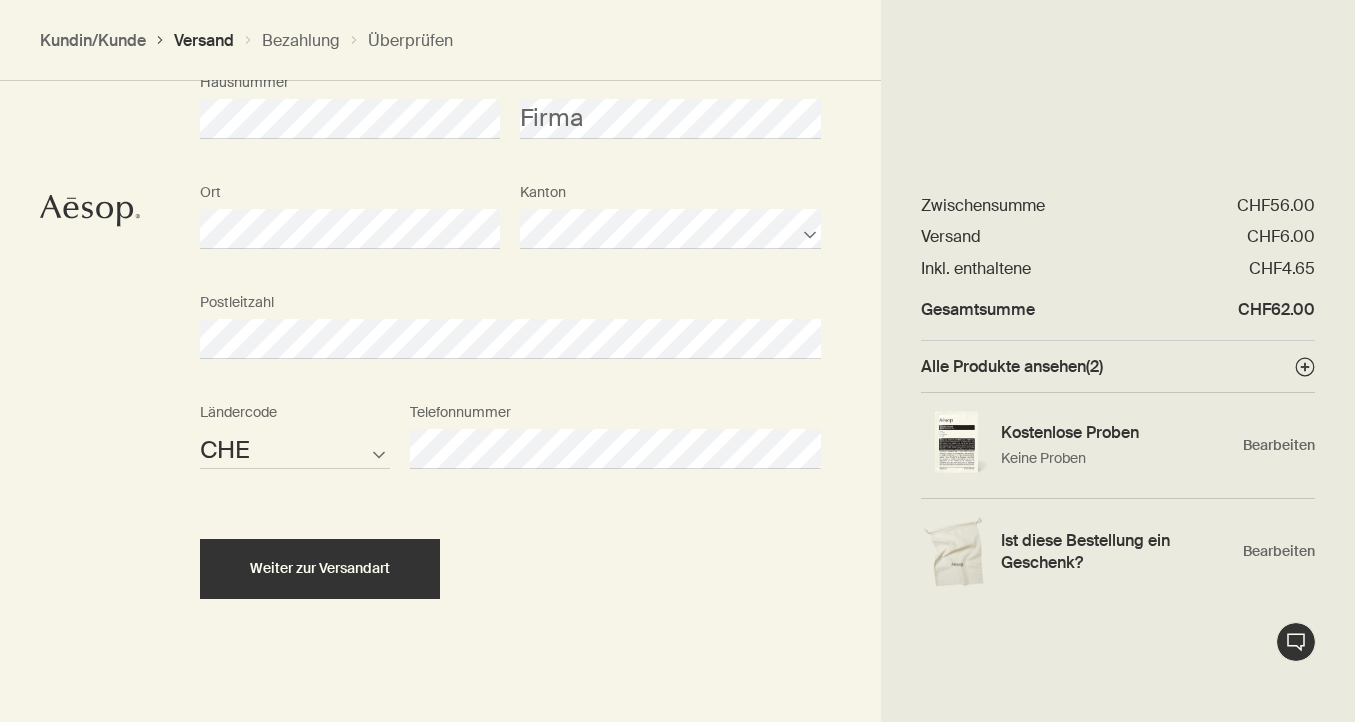 scroll, scrollTop: 1446, scrollLeft: 0, axis: vertical 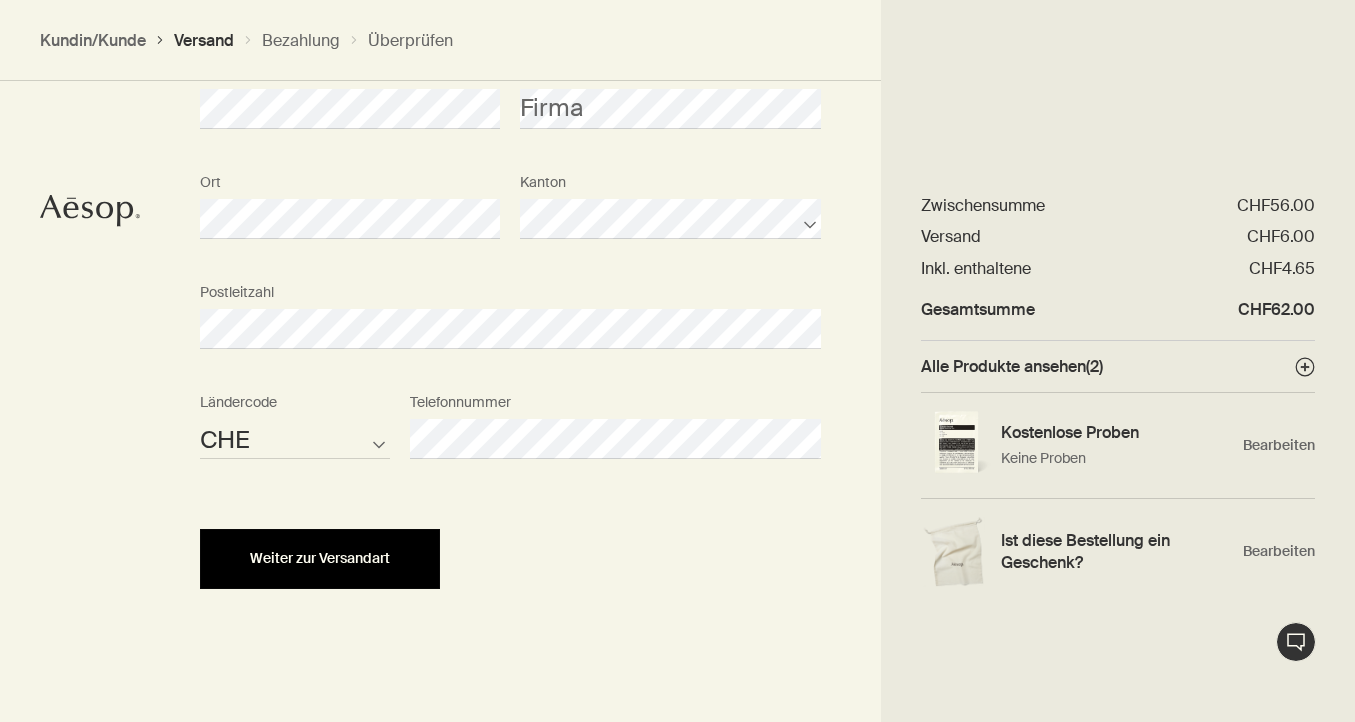click on "Weiter zur Versandart" at bounding box center (320, 559) 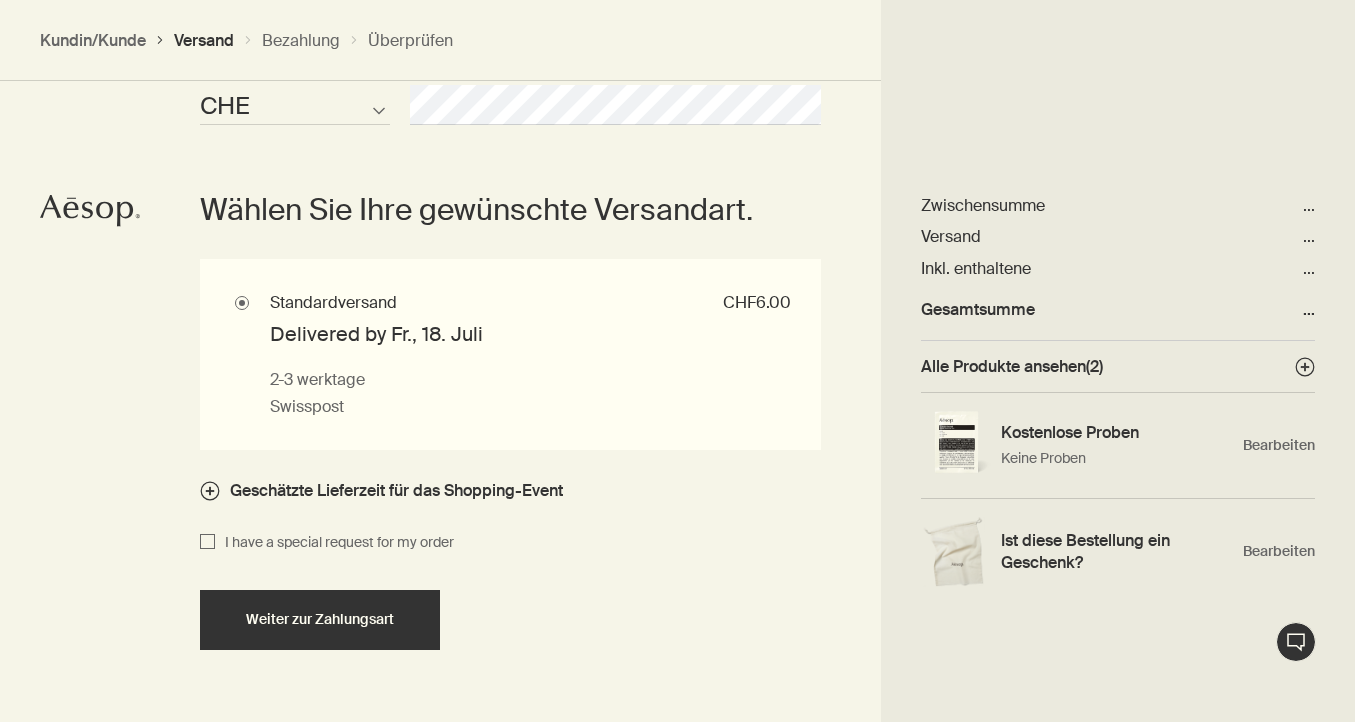 scroll, scrollTop: 1783, scrollLeft: 0, axis: vertical 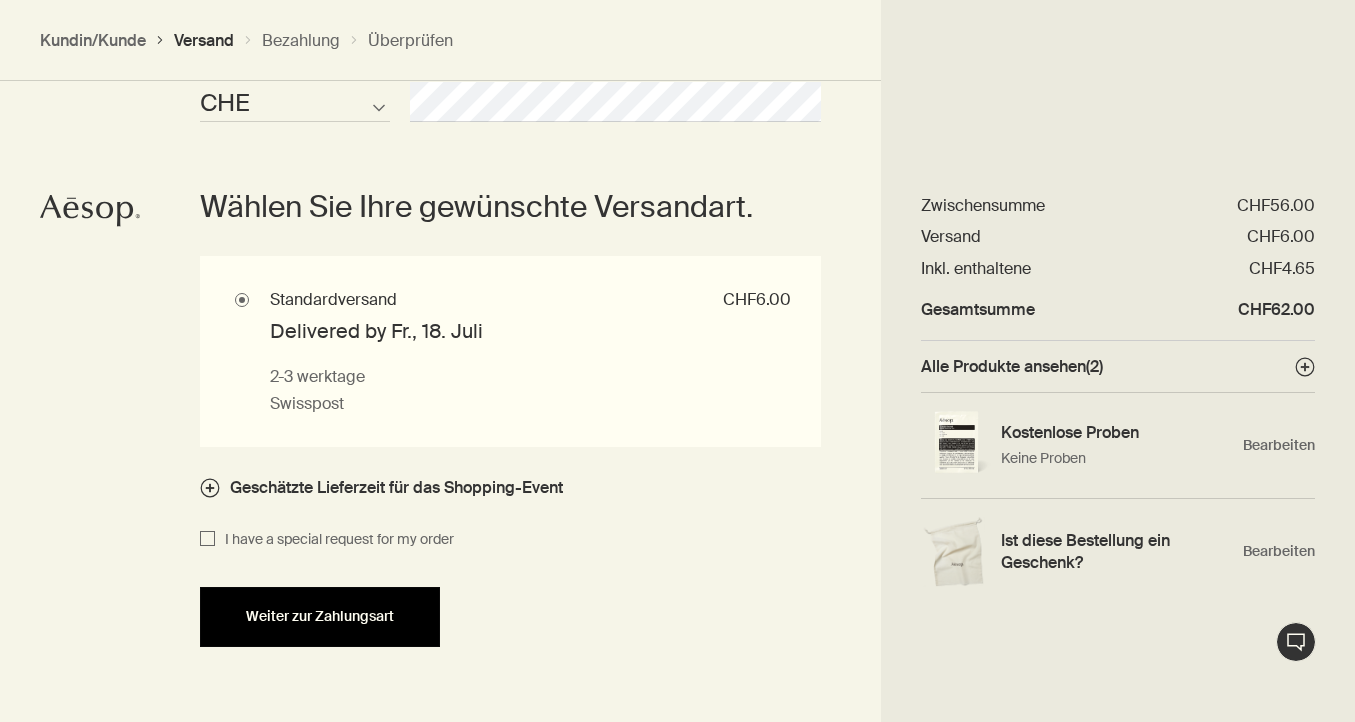 click on "Weiter zur Zahlungsart" at bounding box center [320, 617] 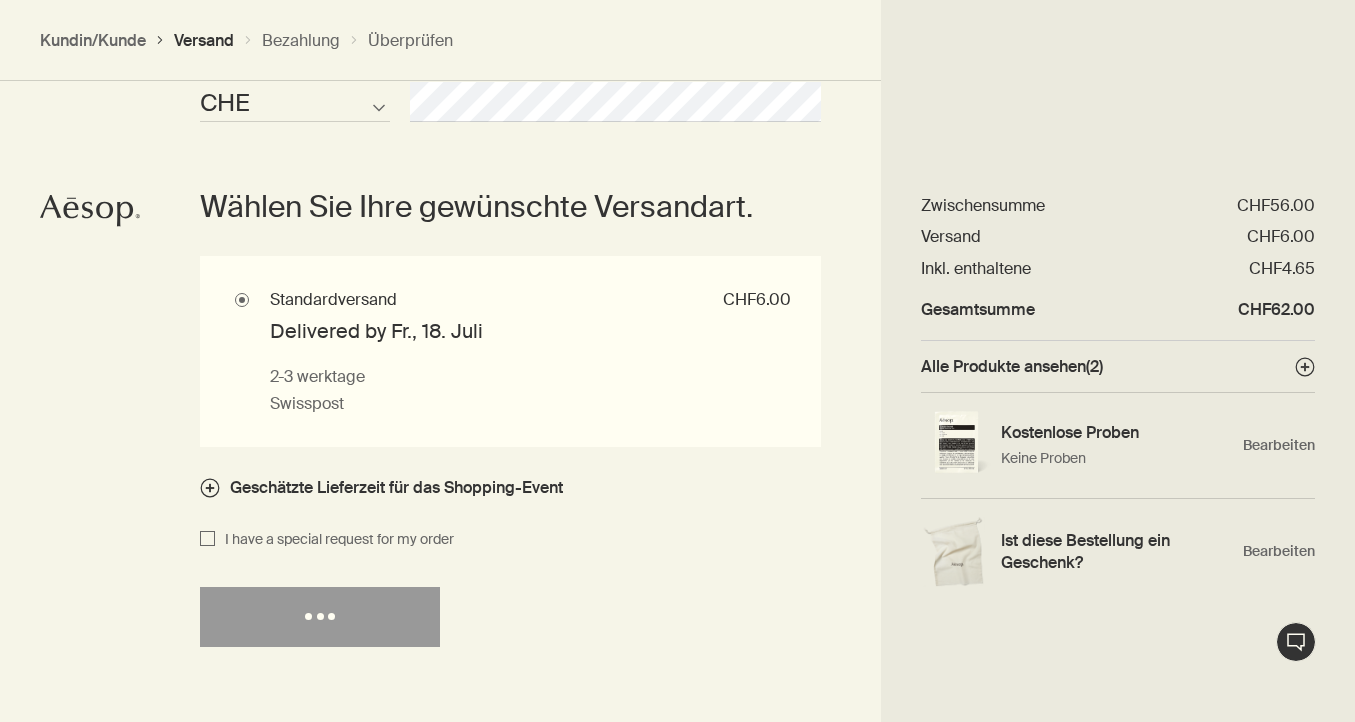 select on "CH" 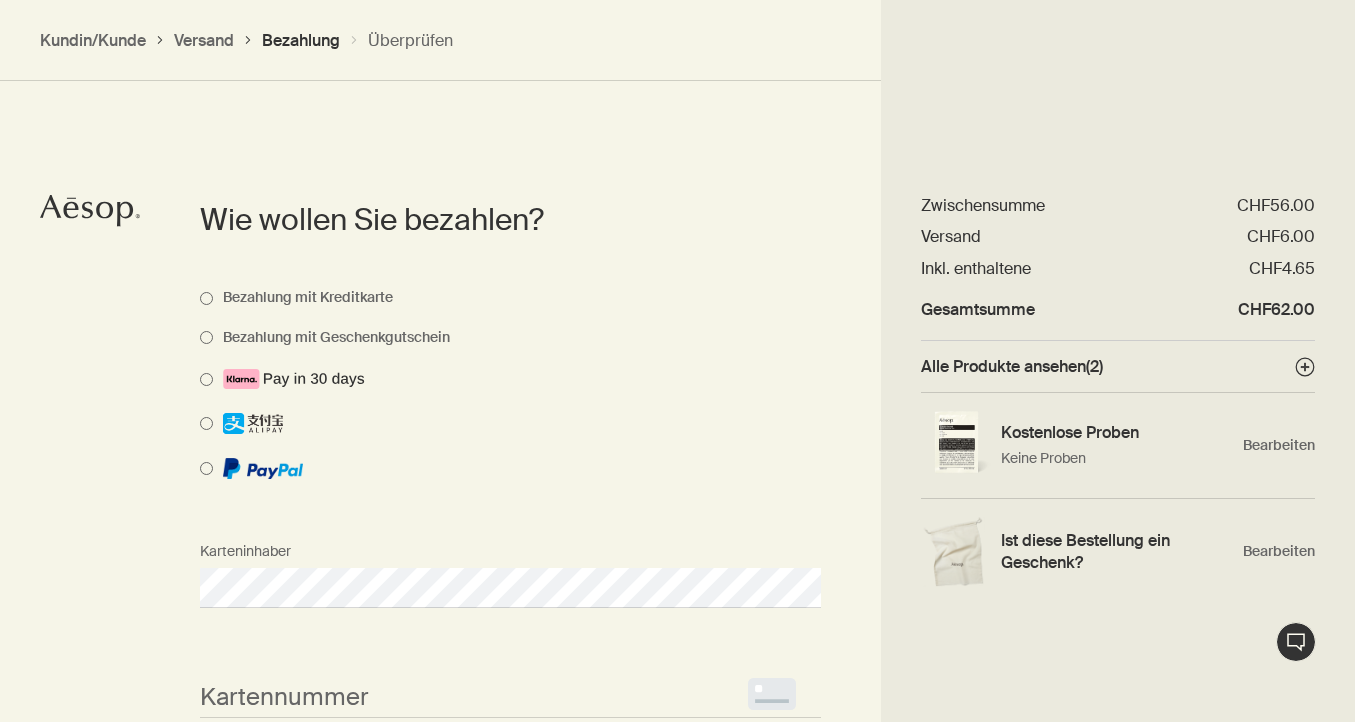 scroll, scrollTop: 1418, scrollLeft: 0, axis: vertical 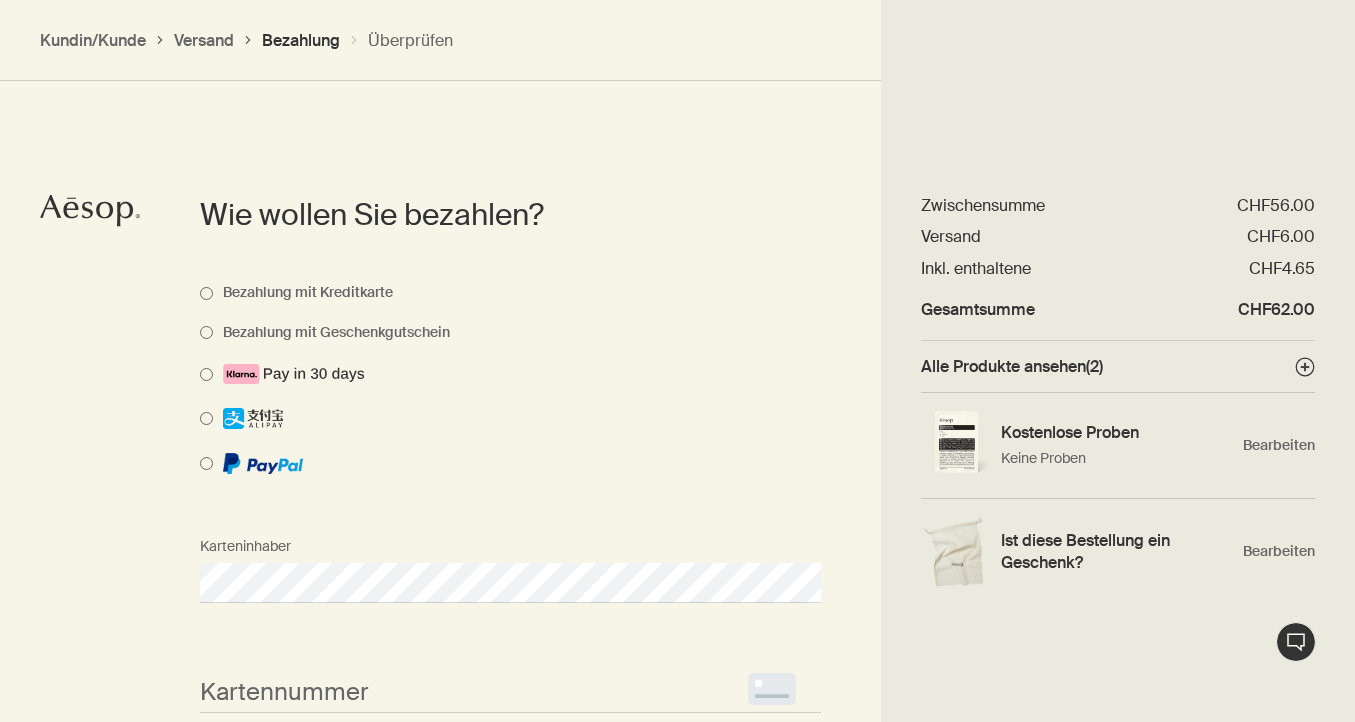 select on "CH" 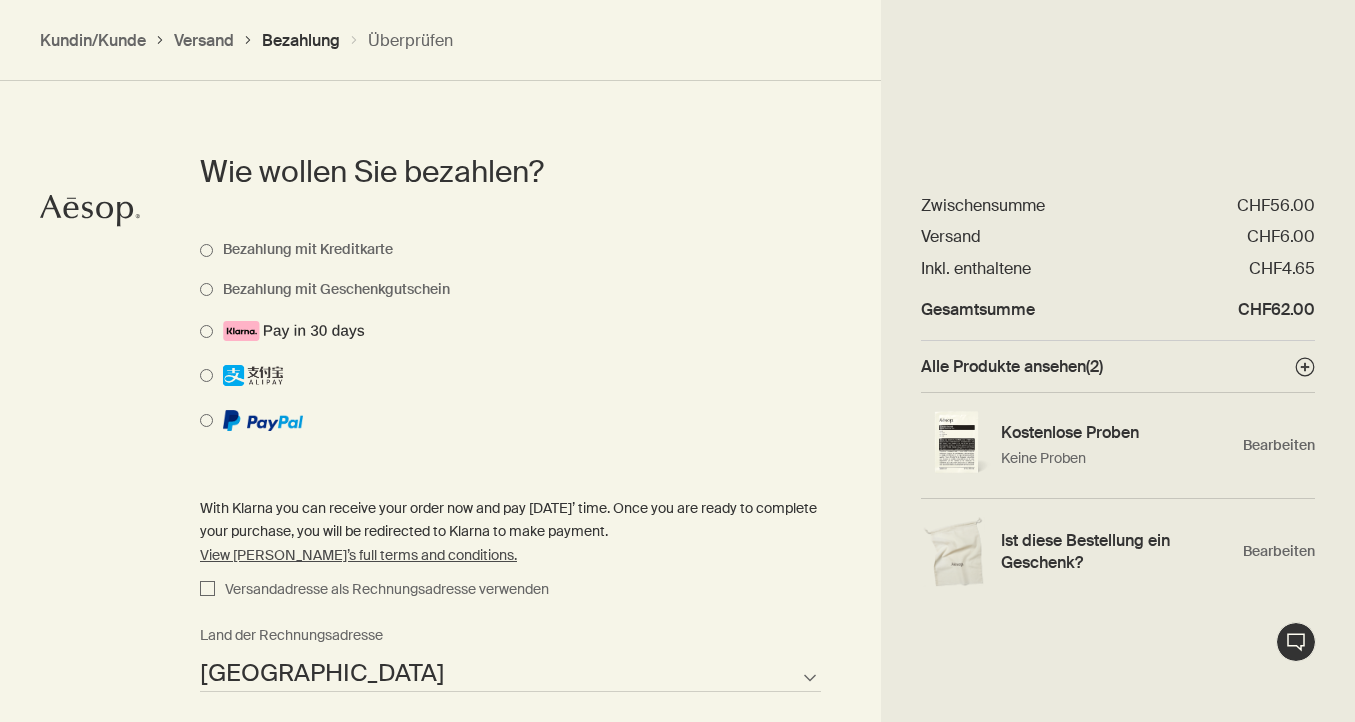 scroll, scrollTop: 1498, scrollLeft: 0, axis: vertical 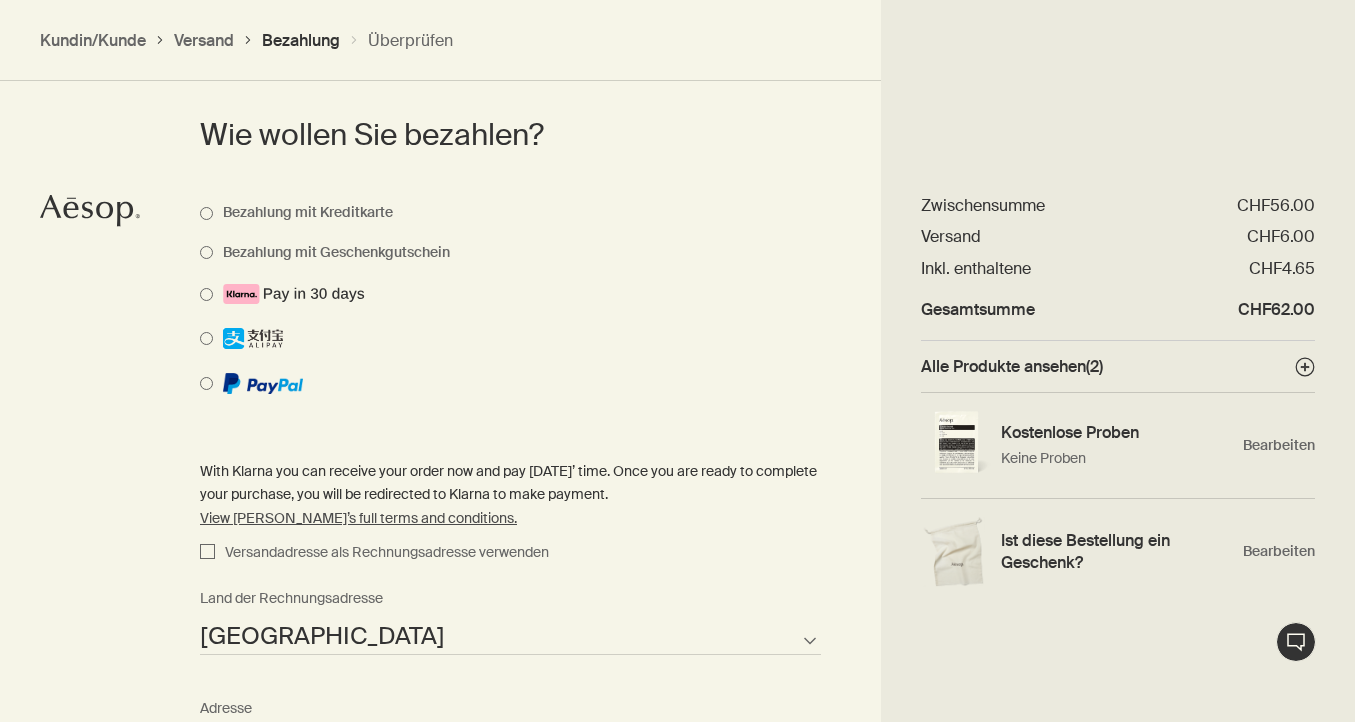click on "Versandadresse als Rechnungsadresse verwenden" at bounding box center [382, 553] 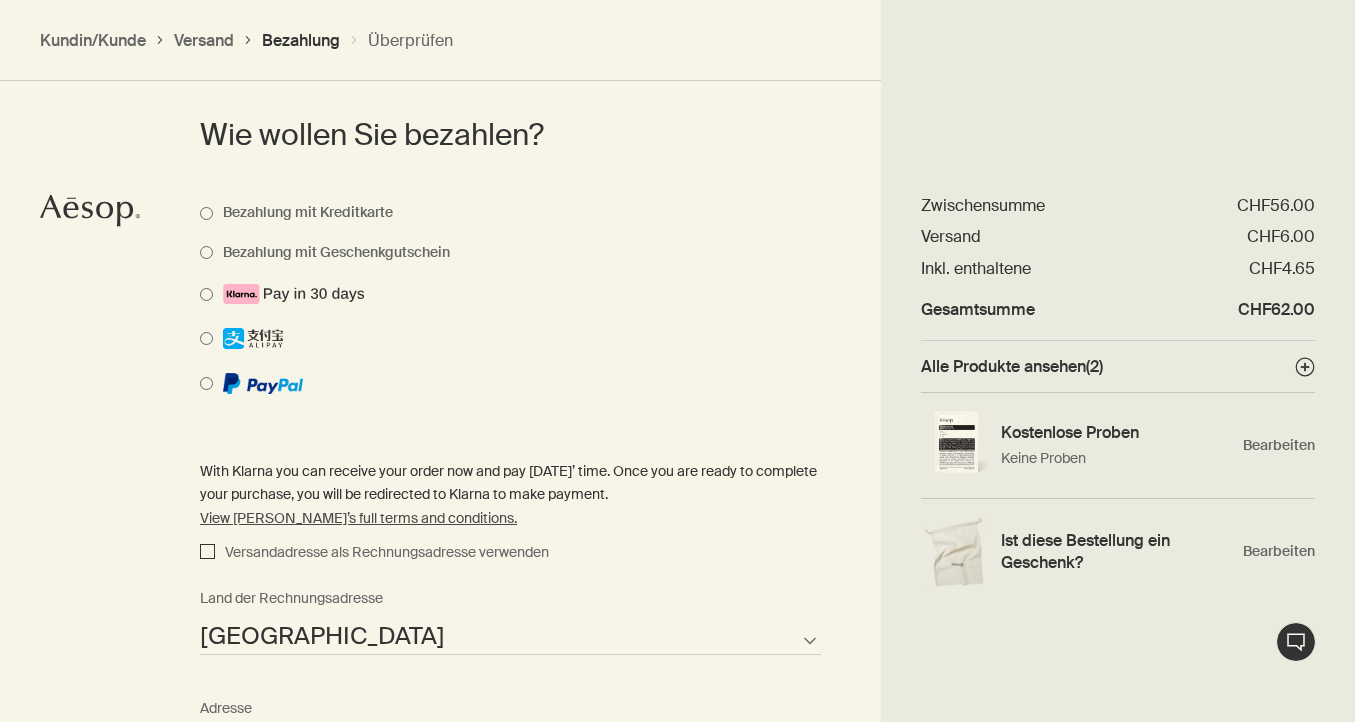 click on "Versandadresse als Rechnungsadresse verwenden" at bounding box center (207, 553) 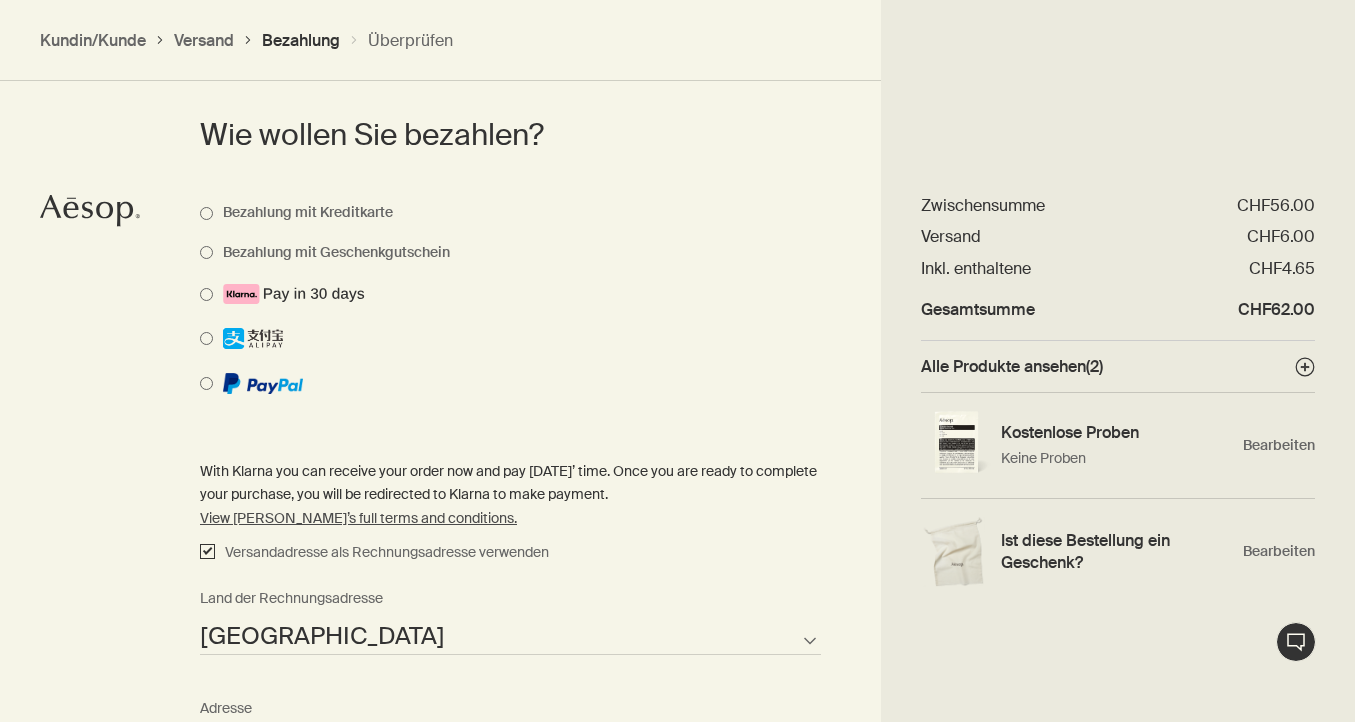 checkbox on "true" 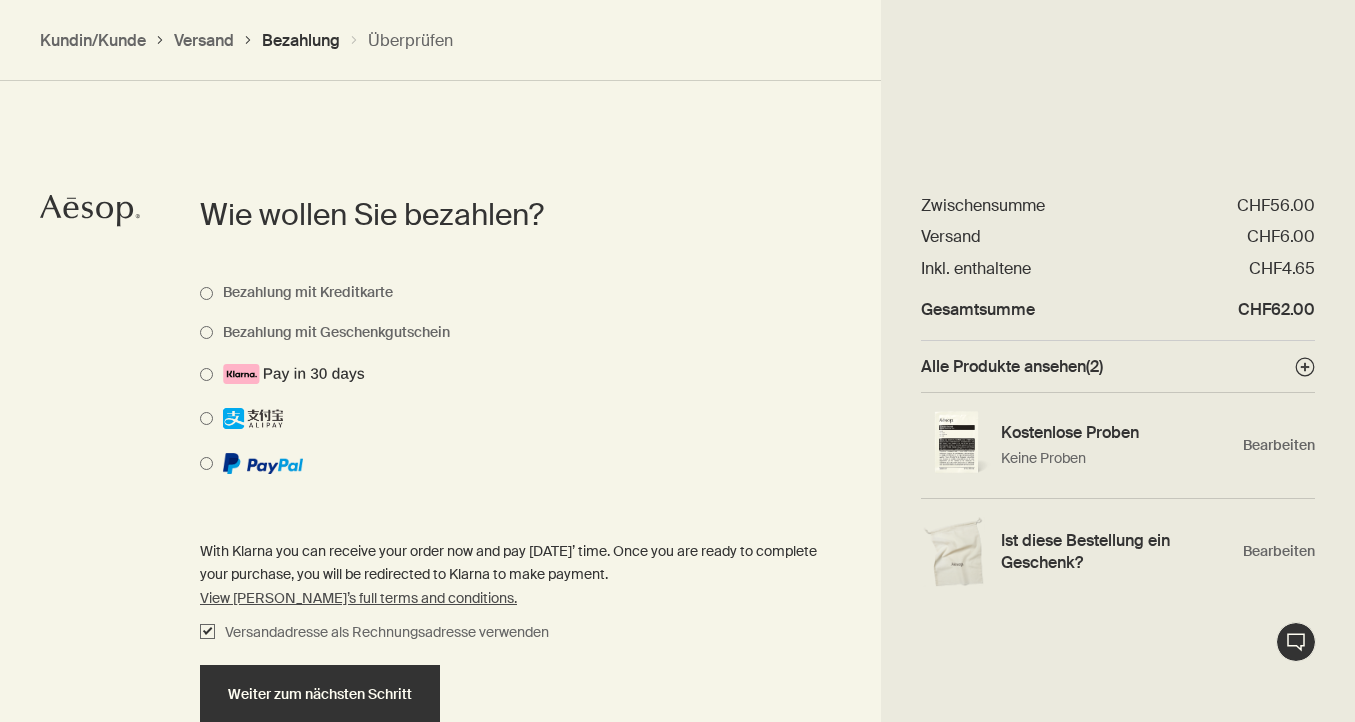 scroll, scrollTop: 1498, scrollLeft: 0, axis: vertical 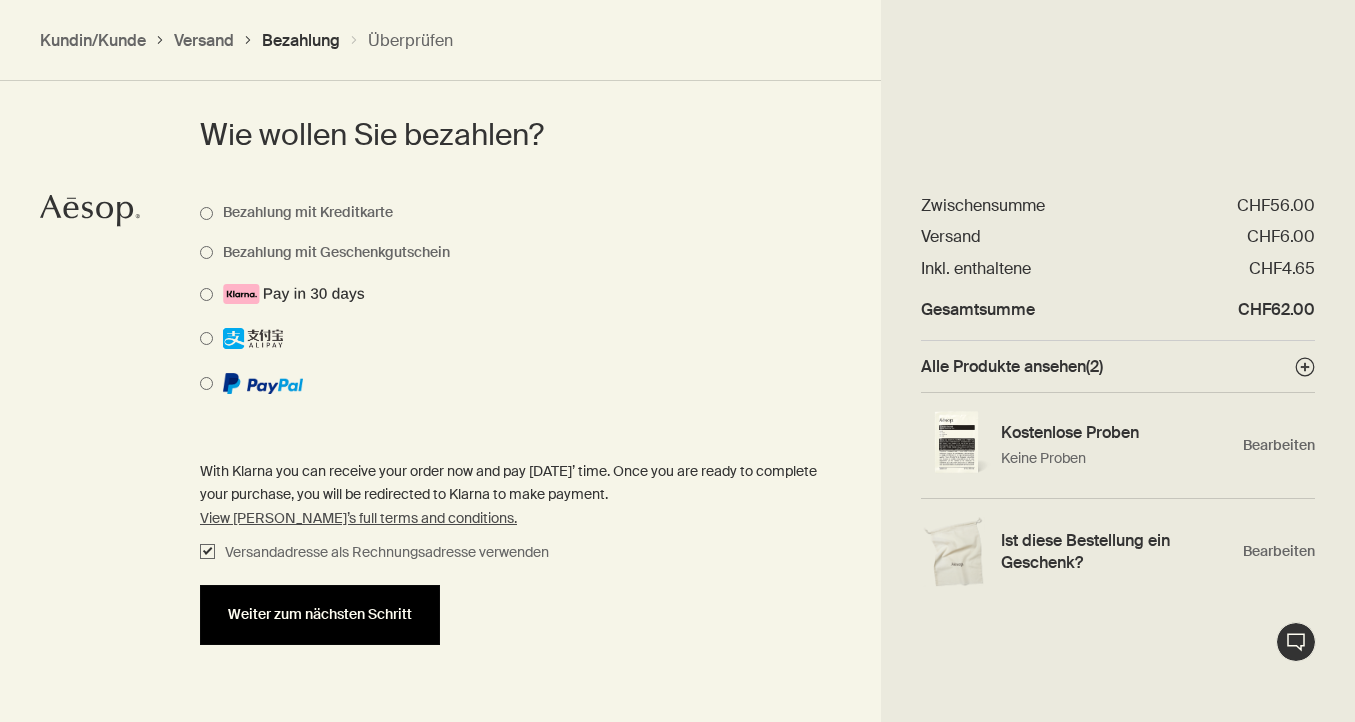 click on "Weiter zum nächsten Schritt" at bounding box center [320, 614] 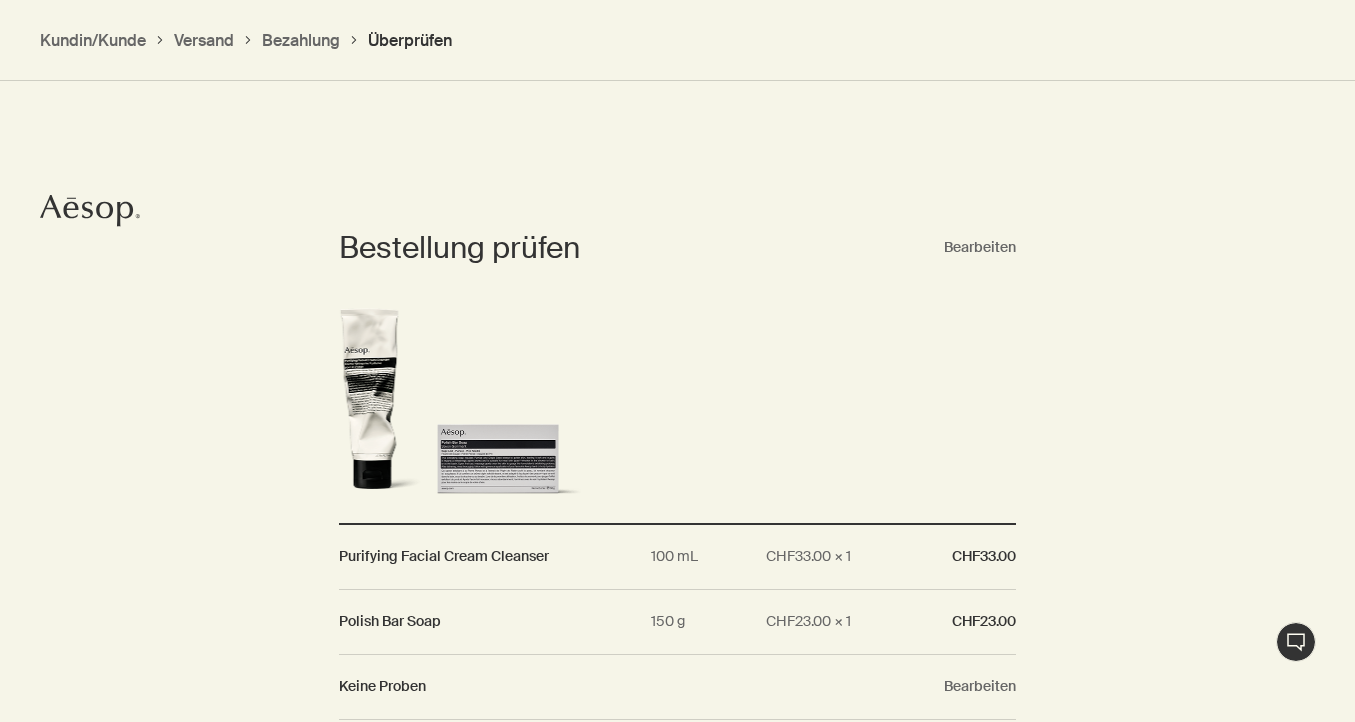 scroll, scrollTop: 1795, scrollLeft: 0, axis: vertical 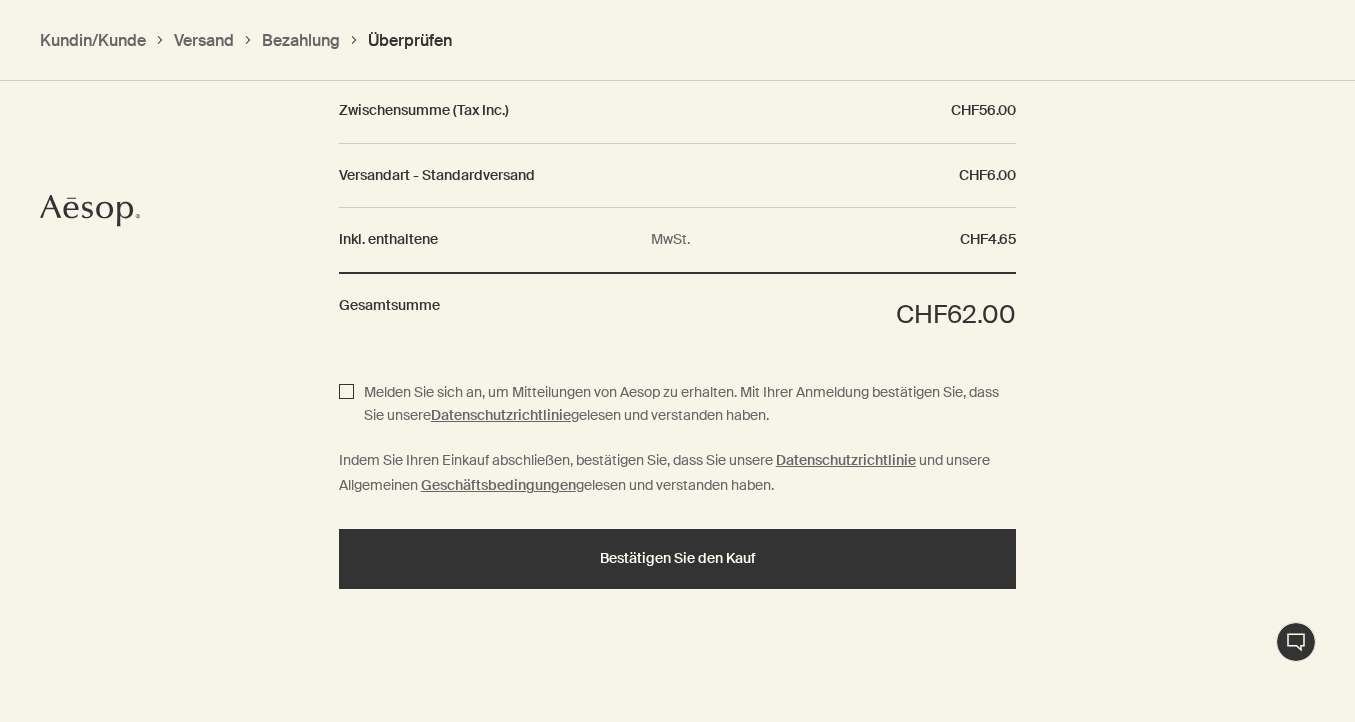 click on "Melden Sie sich an, um Mitteilungen von Aesop zu erhalten. Mit Ihrer Anmeldung bestätigen Sie, dass Sie unsere  Datenschutzrichtlinie  gelesen und verstanden haben." at bounding box center [346, 405] 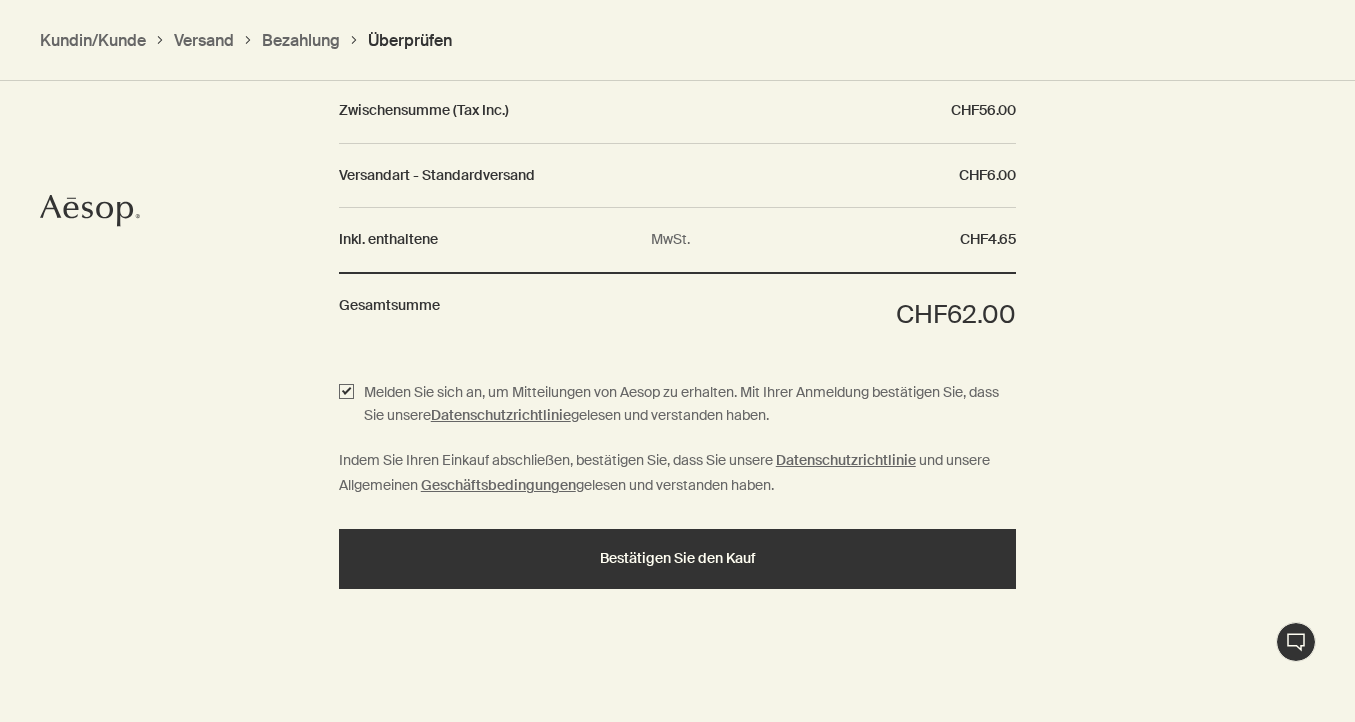 click on "Melden Sie sich an, um Mitteilungen von Aesop zu erhalten. Mit Ihrer Anmeldung bestätigen Sie, dass Sie unsere  Datenschutzrichtlinie  gelesen und verstanden haben." at bounding box center (690, 405) 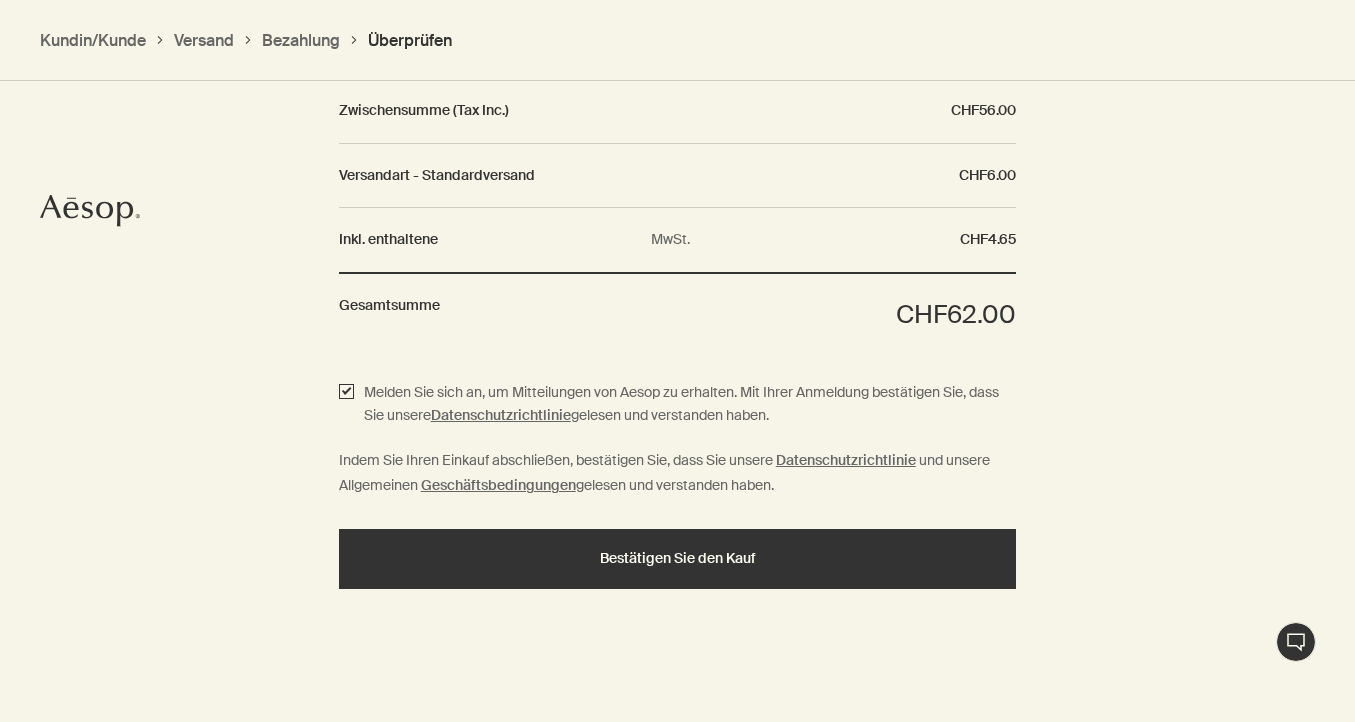 click on "Melden Sie sich an, um Mitteilungen von Aesop zu erhalten. Mit Ihrer Anmeldung bestätigen Sie, dass Sie unsere  Datenschutzrichtlinie  gelesen und verstanden haben." at bounding box center [346, 405] 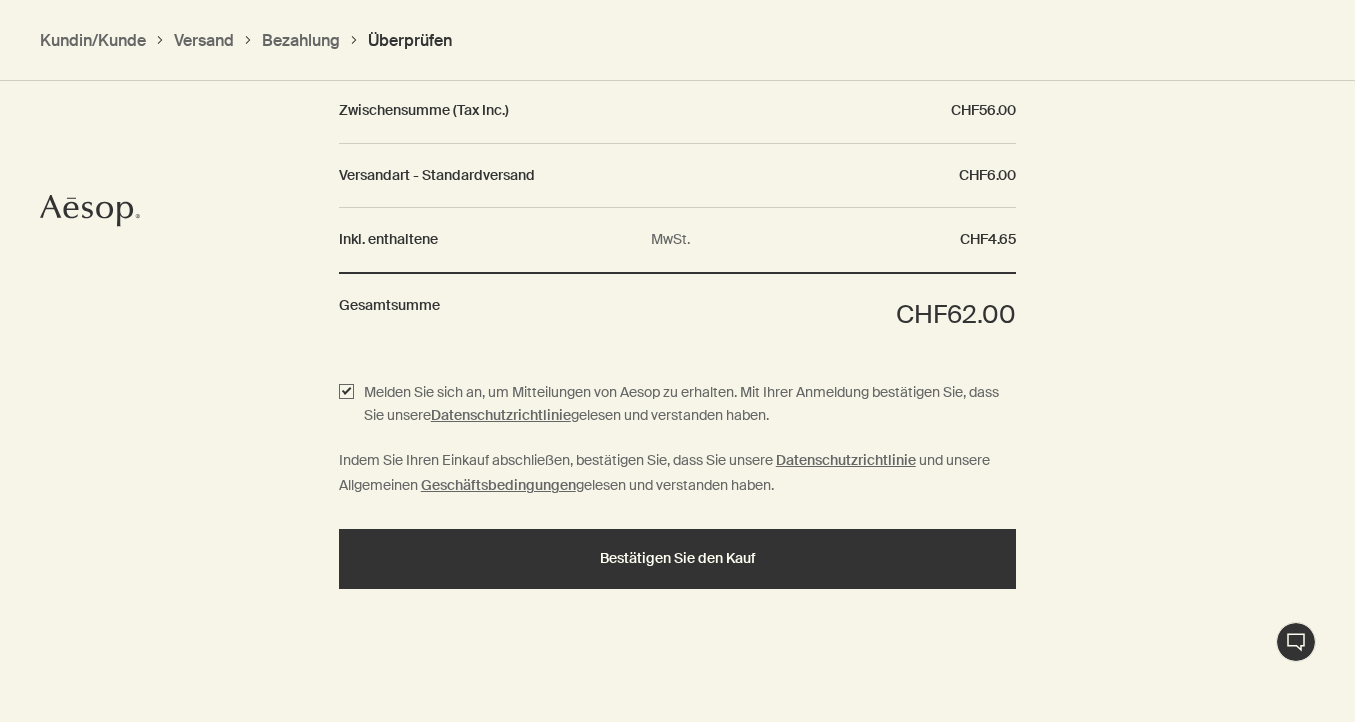 checkbox on "false" 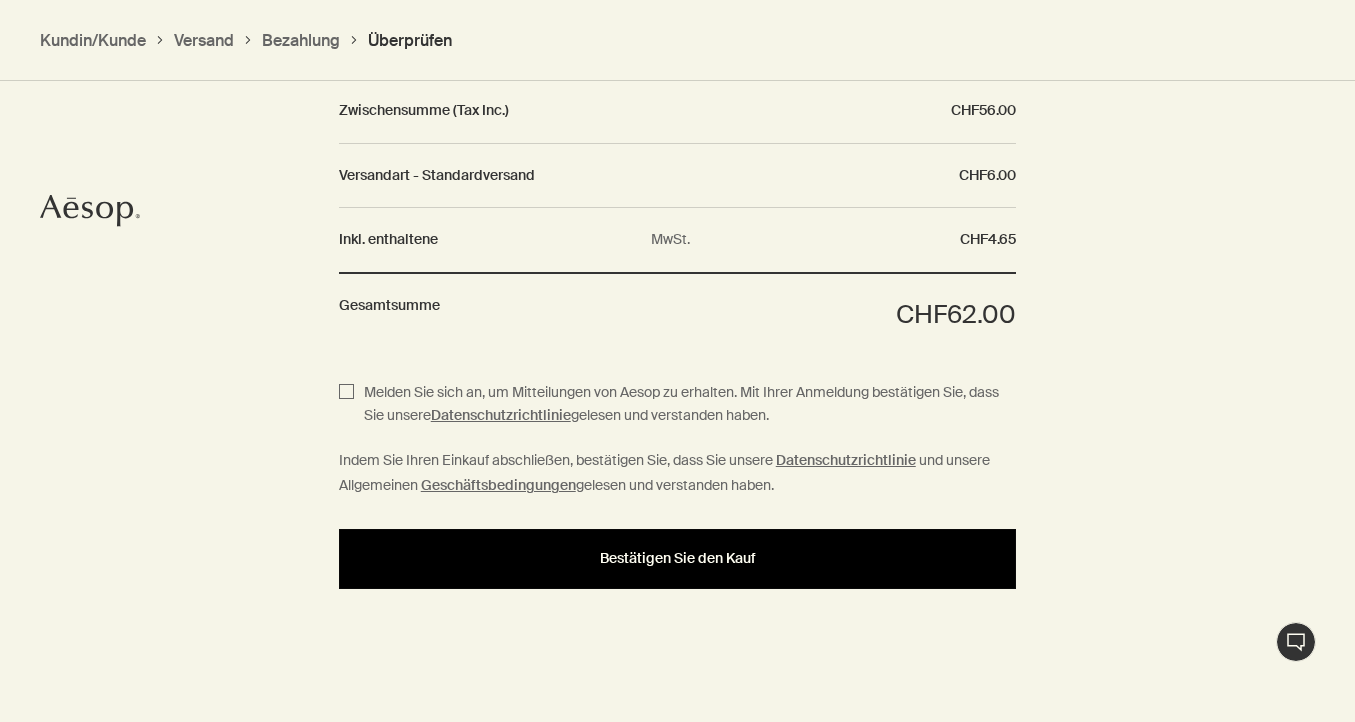 click on "Bestätigen Sie den Kauf" at bounding box center (678, 558) 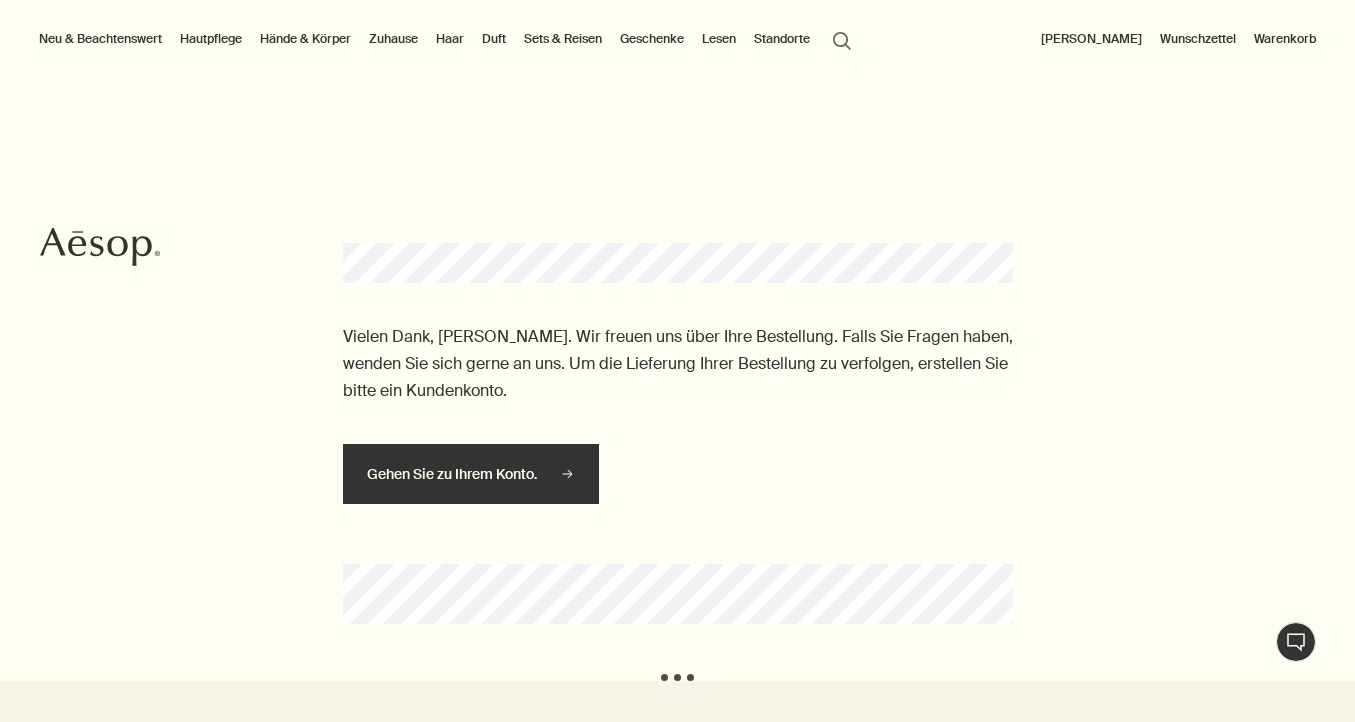 scroll, scrollTop: 0, scrollLeft: 0, axis: both 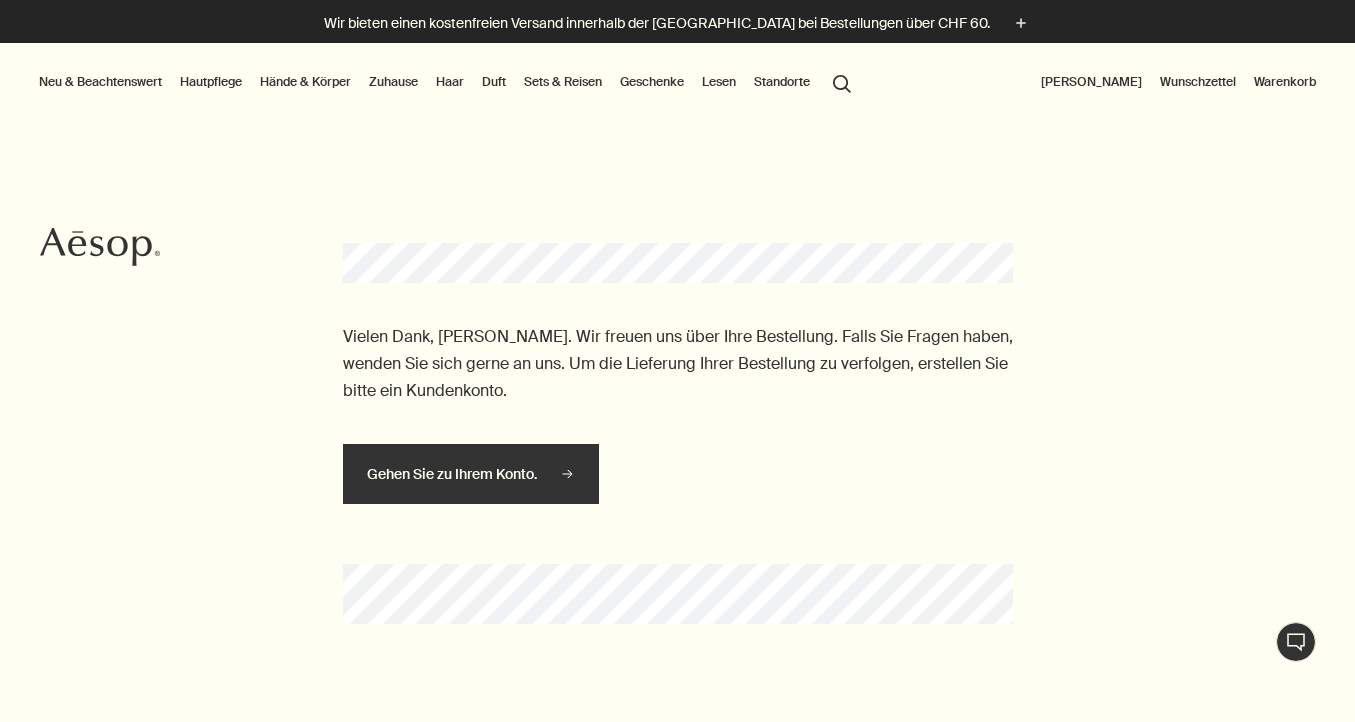 click on "Neu & Beachtenswert" at bounding box center [100, 82] 